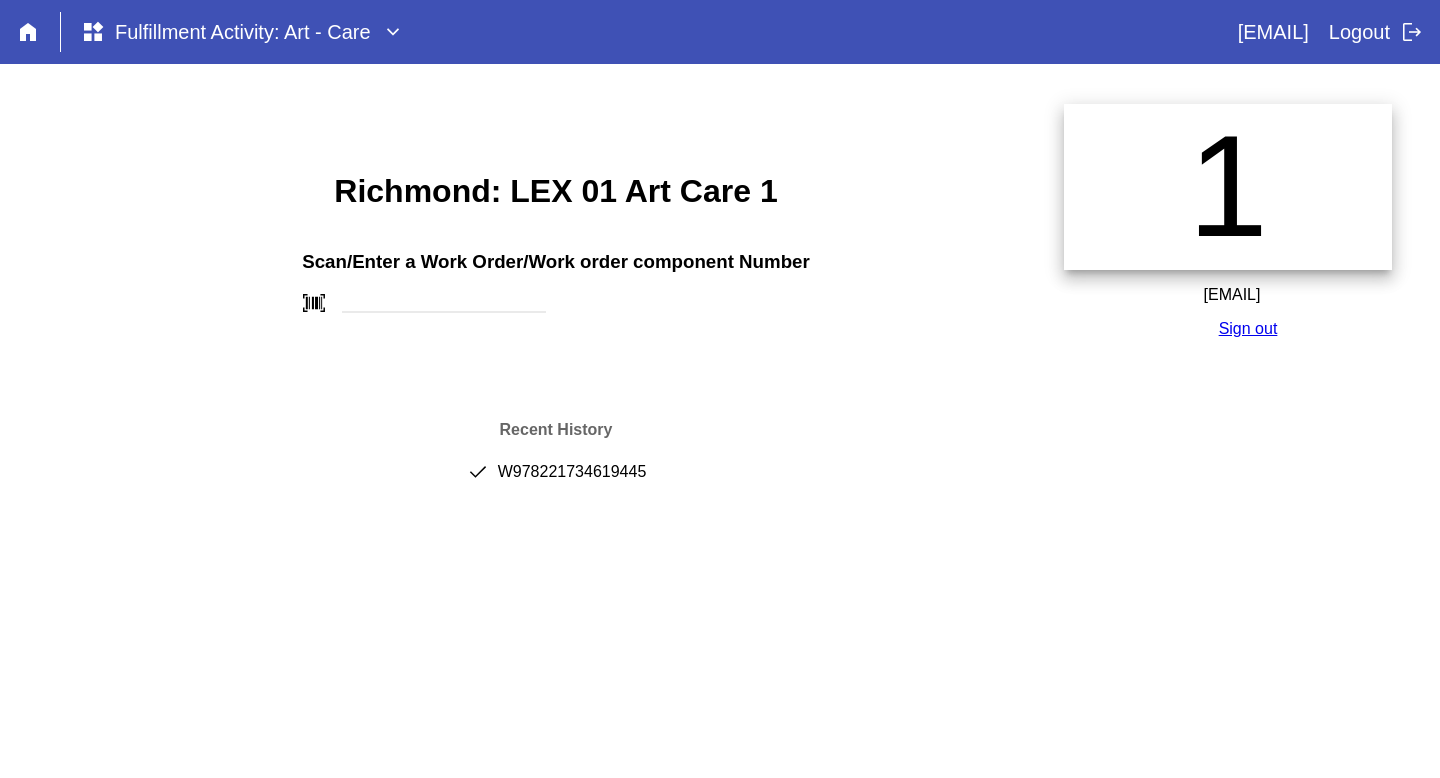 scroll, scrollTop: 0, scrollLeft: 0, axis: both 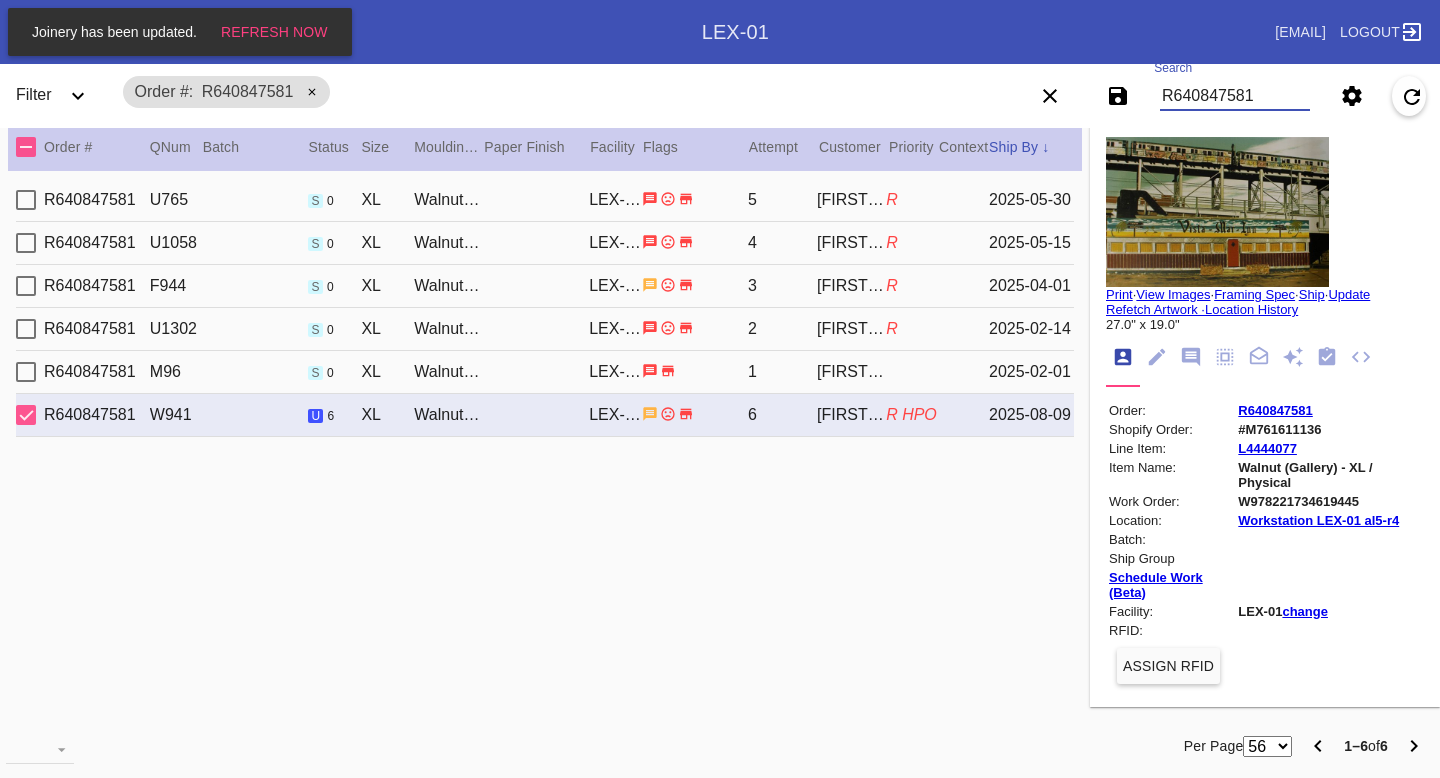 click on "R640847581" at bounding box center [1235, 96] 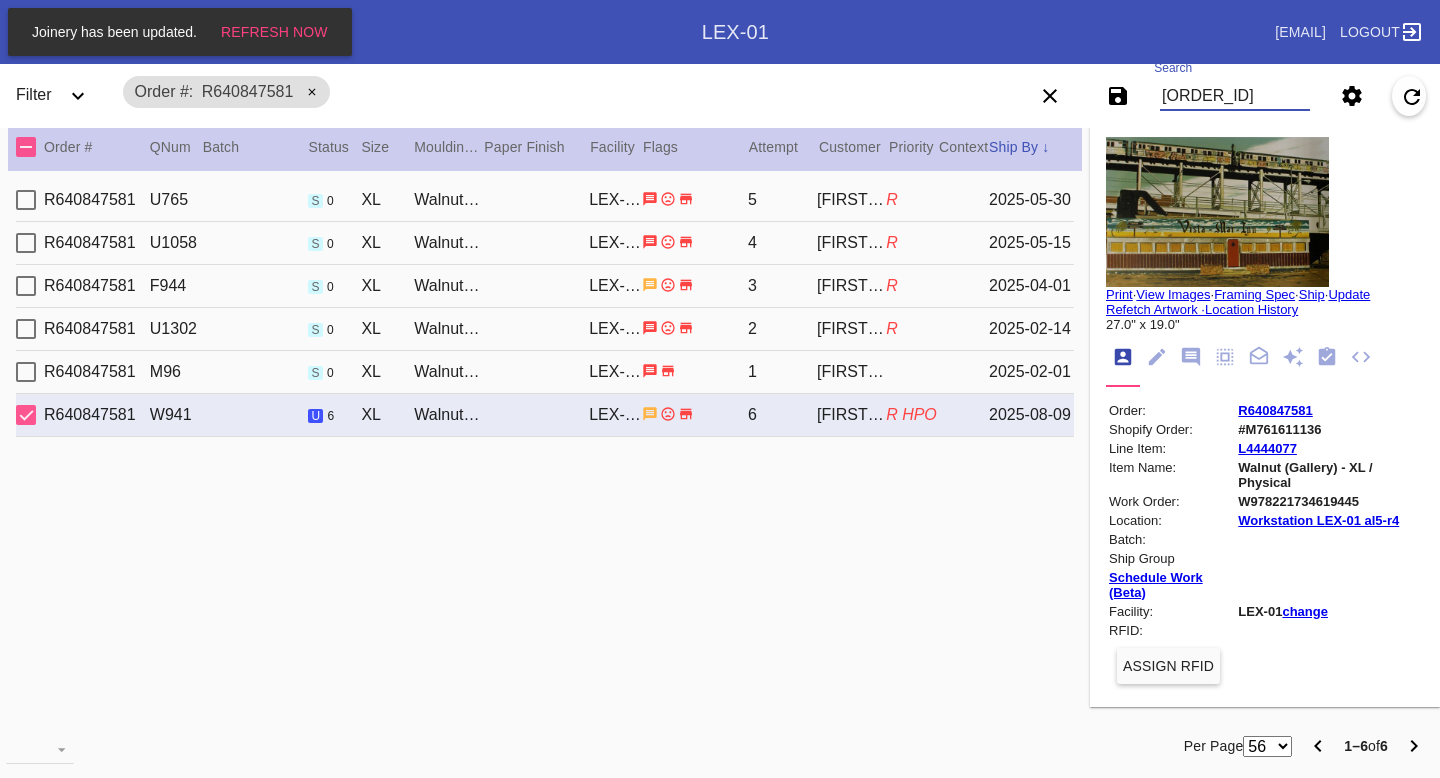 type on "[ORDER_ID]" 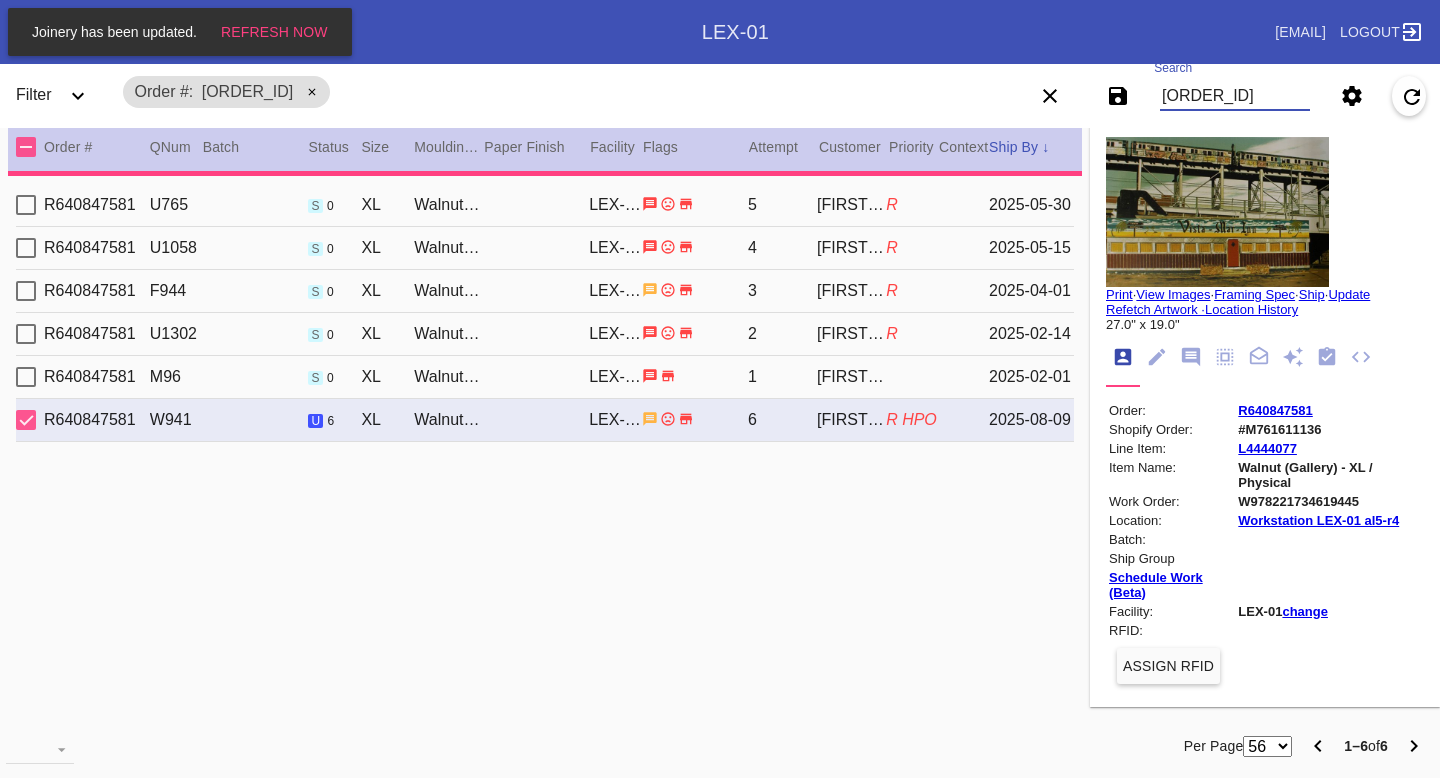 type 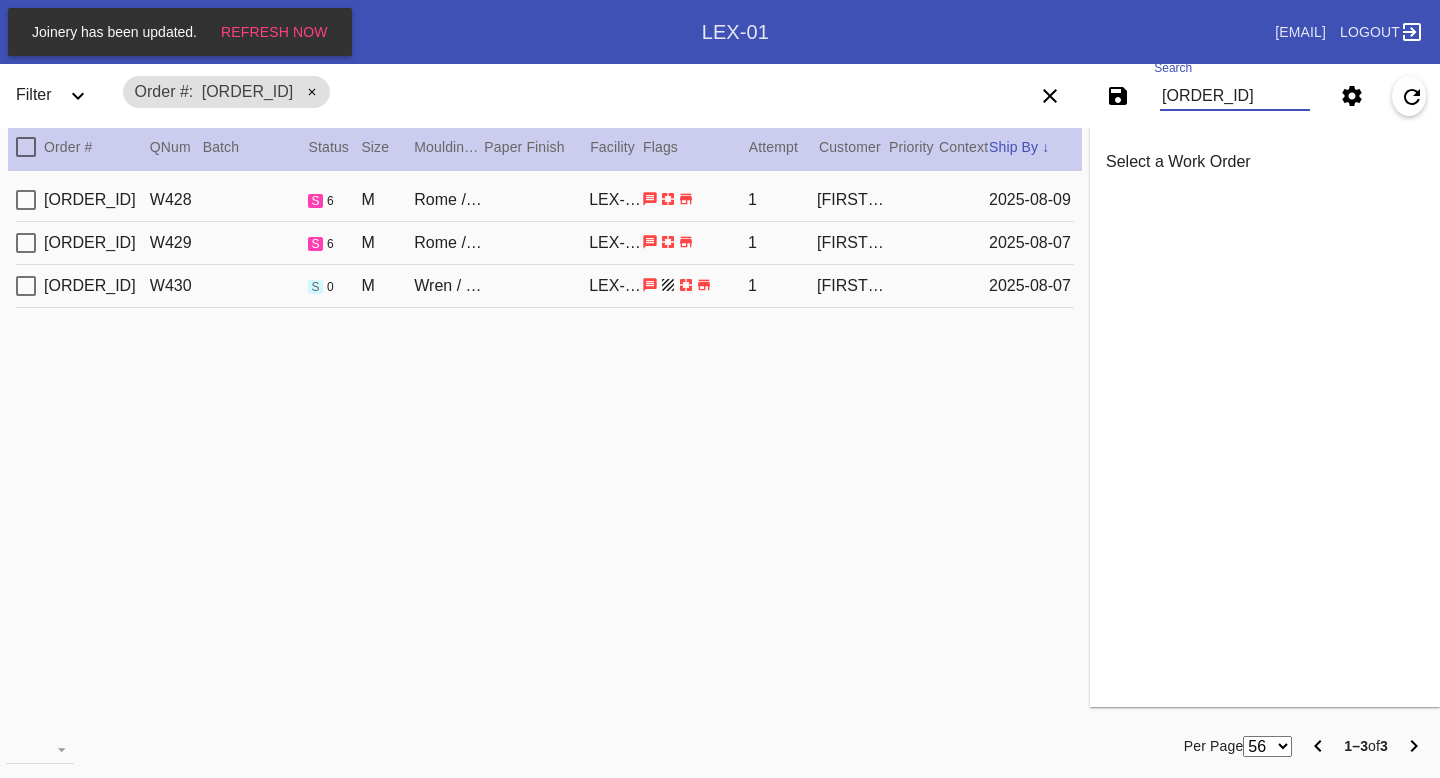 click on "2025-08-09" at bounding box center [1031, 200] 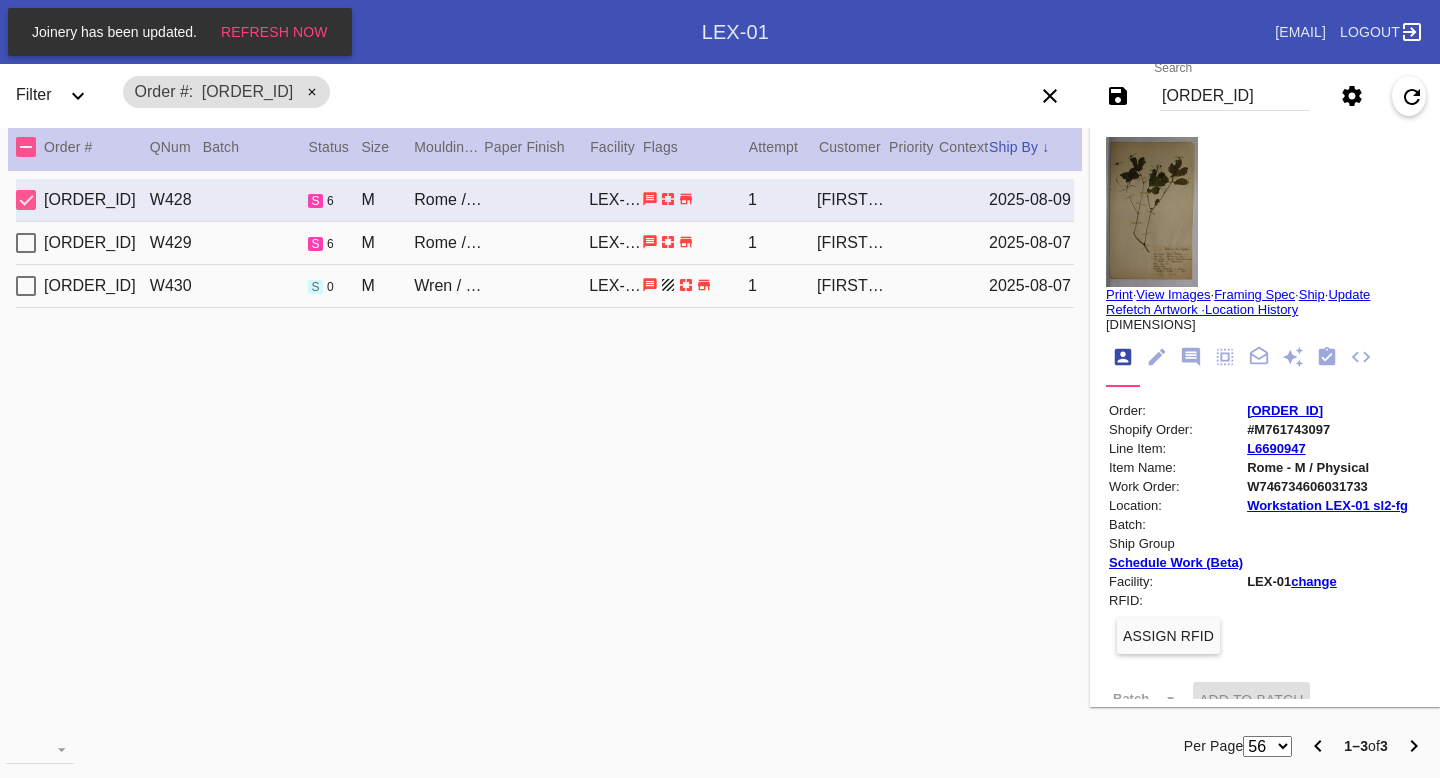 click on "2025-08-07" at bounding box center [1031, 243] 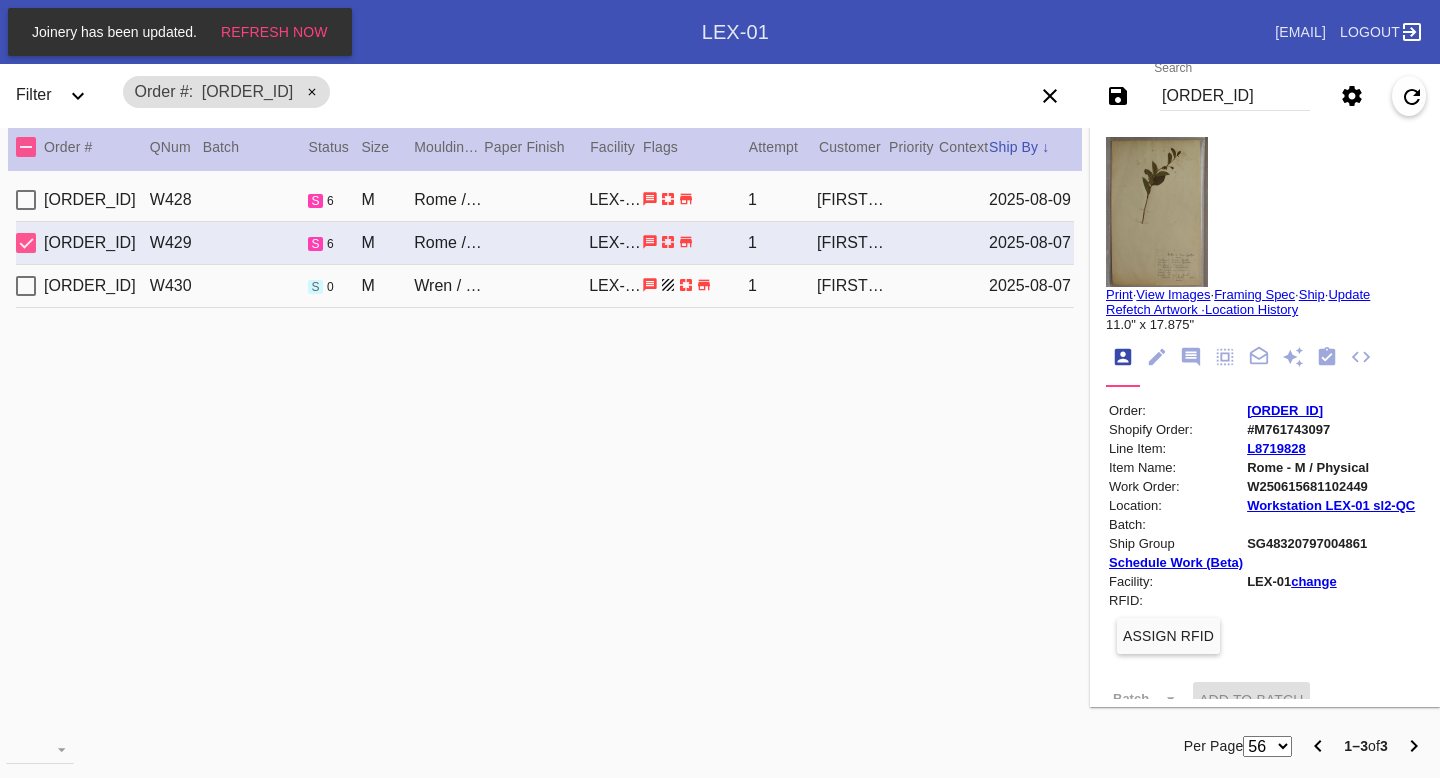 click on "2025-08-09" at bounding box center [1031, 200] 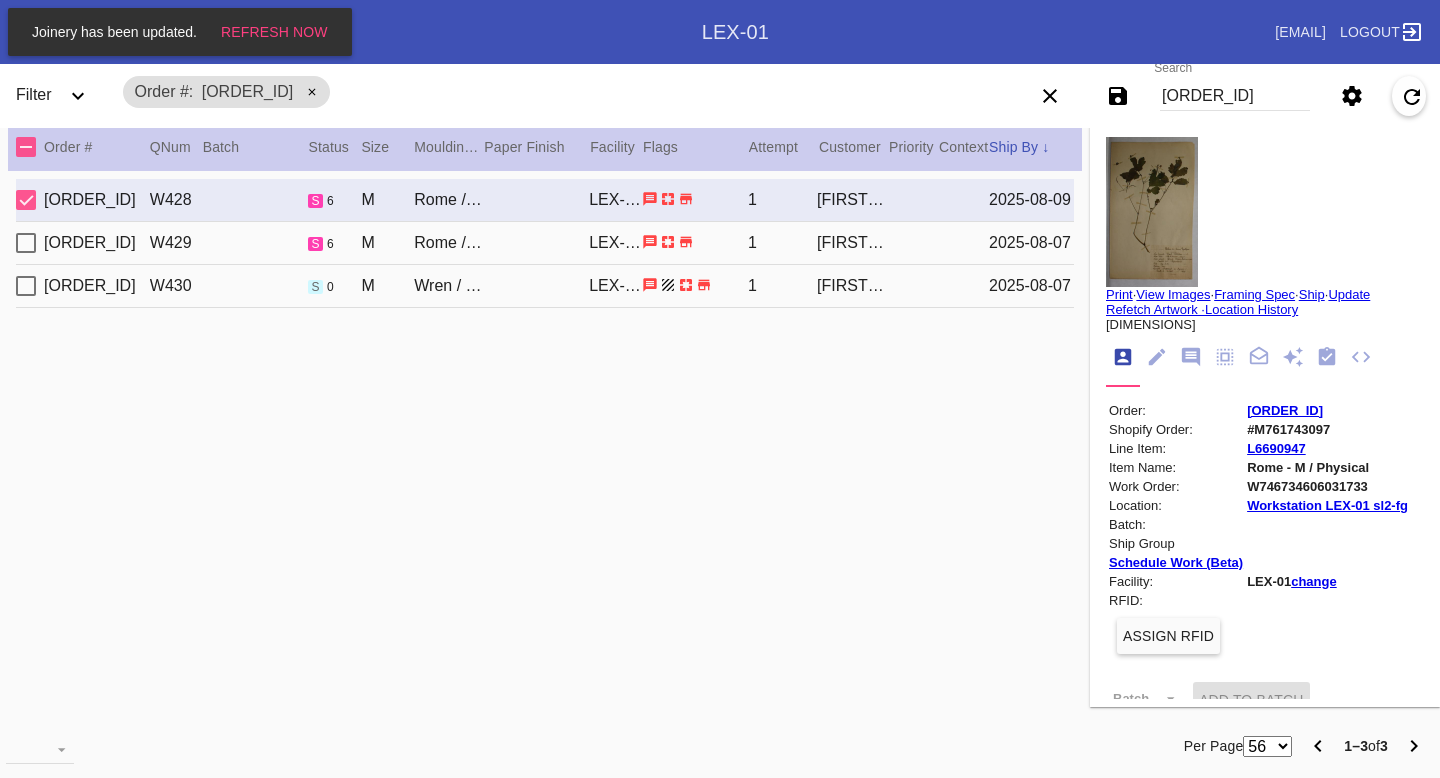 click on "W746734606031733" at bounding box center (1327, 486) 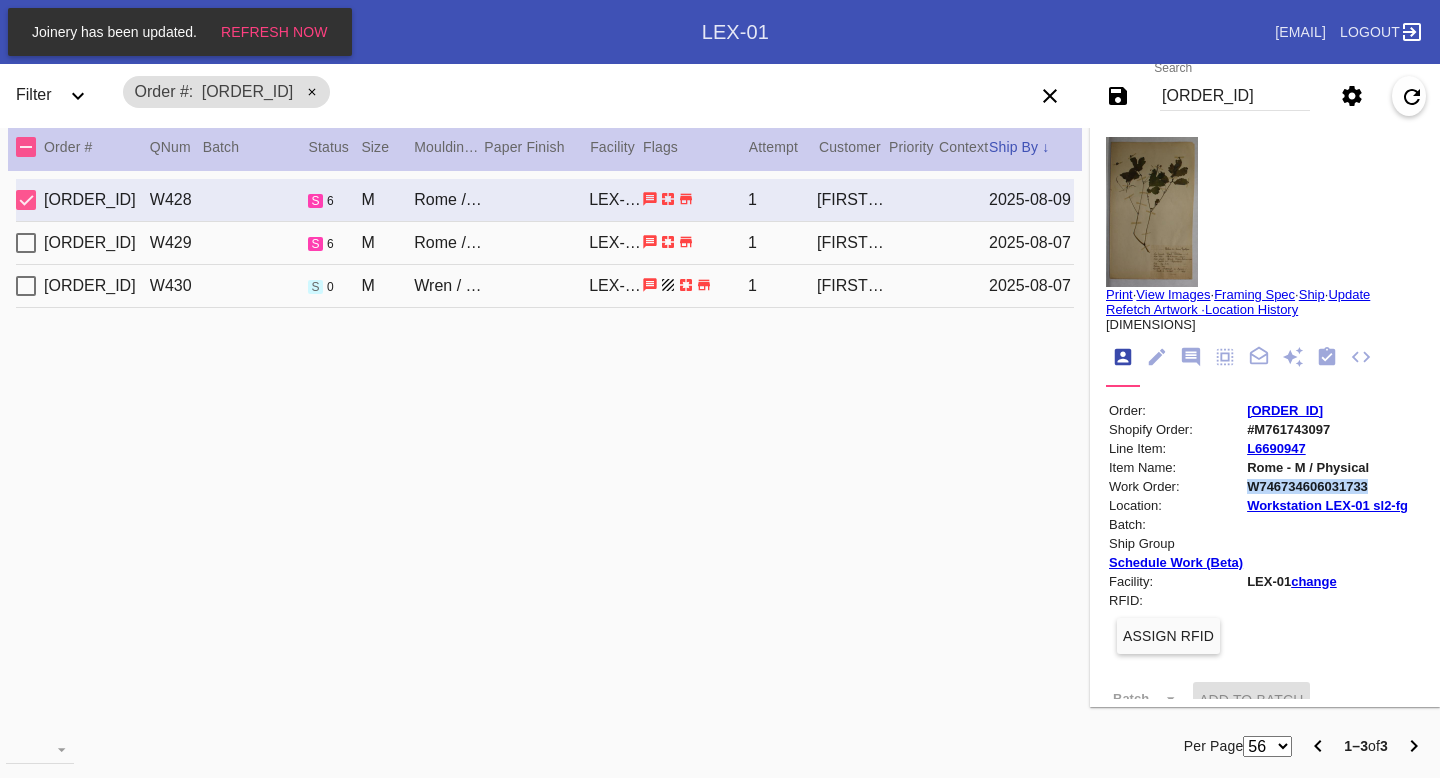 click on "W746734606031733" at bounding box center (1327, 486) 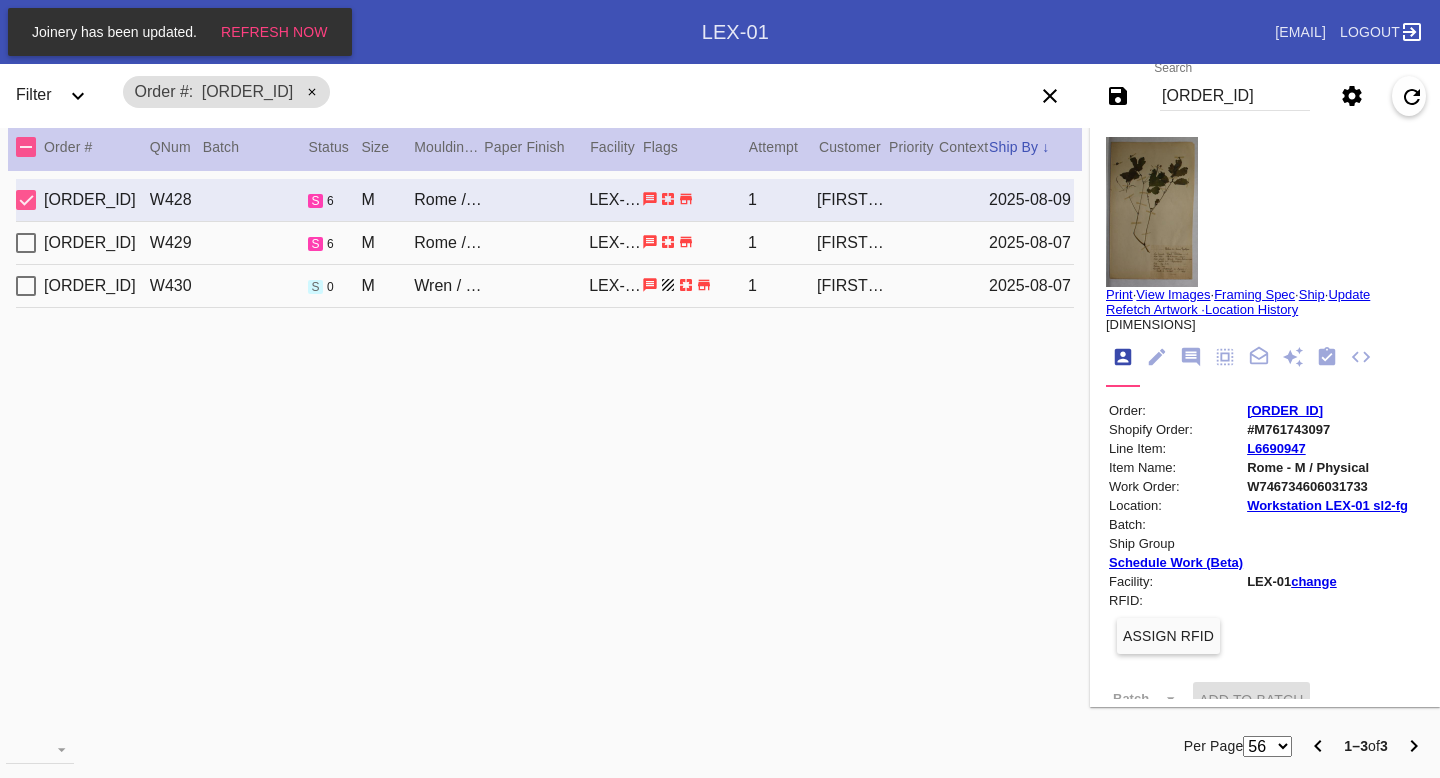 click on "[ORDER_ID] W429 s   6 M Rome / White LEX-01 1 Malone Laird
[DATE]" at bounding box center (545, 243) 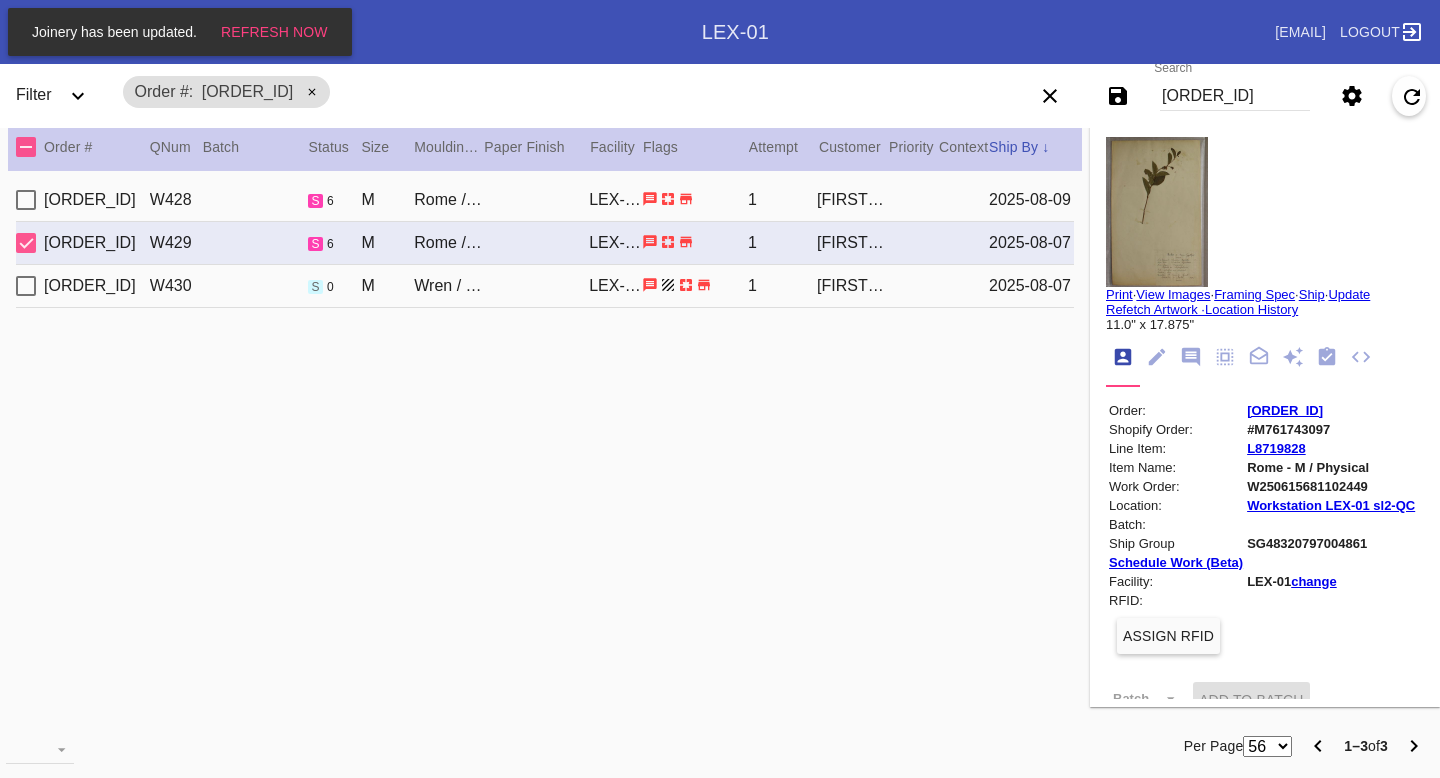 click on "W250615681102449" at bounding box center (1331, 486) 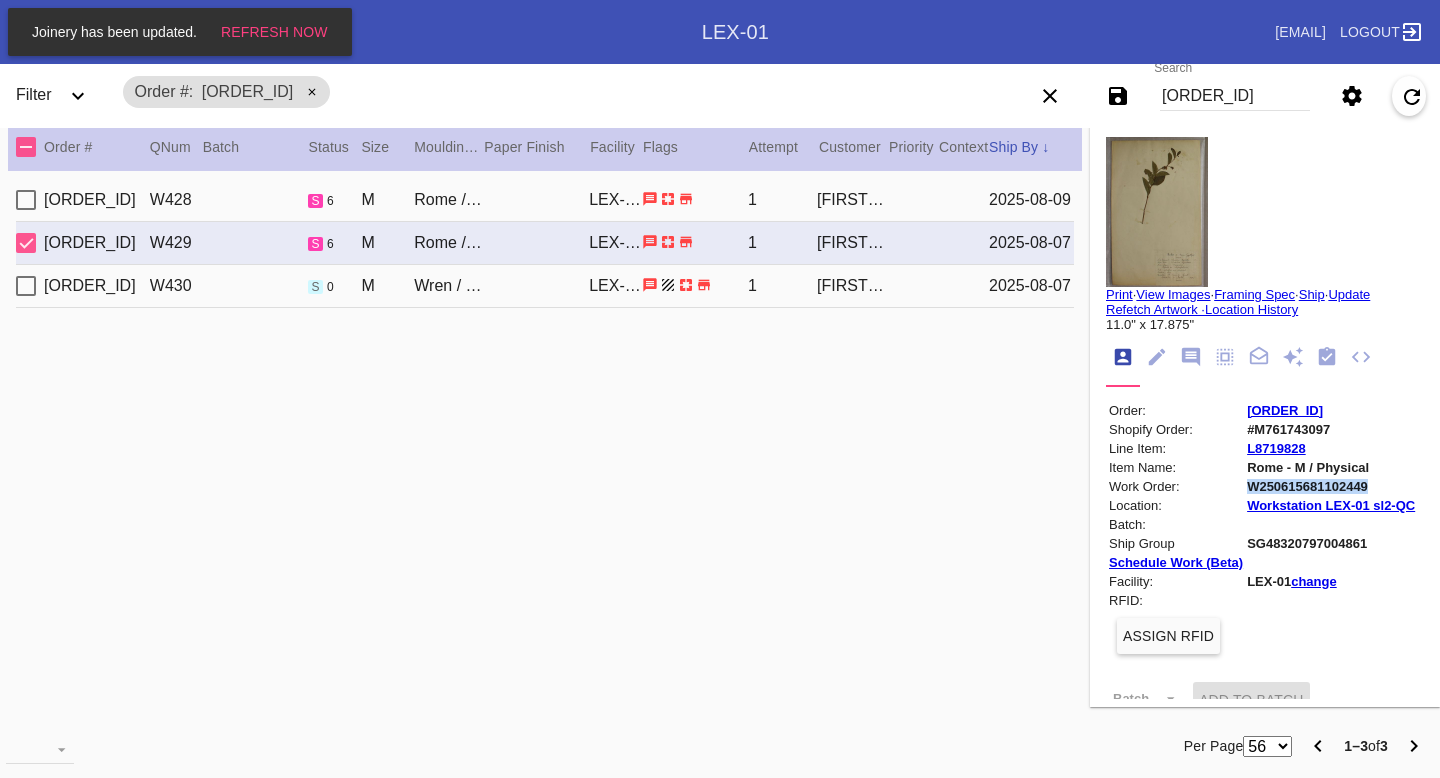 click on "W250615681102449" at bounding box center (1331, 486) 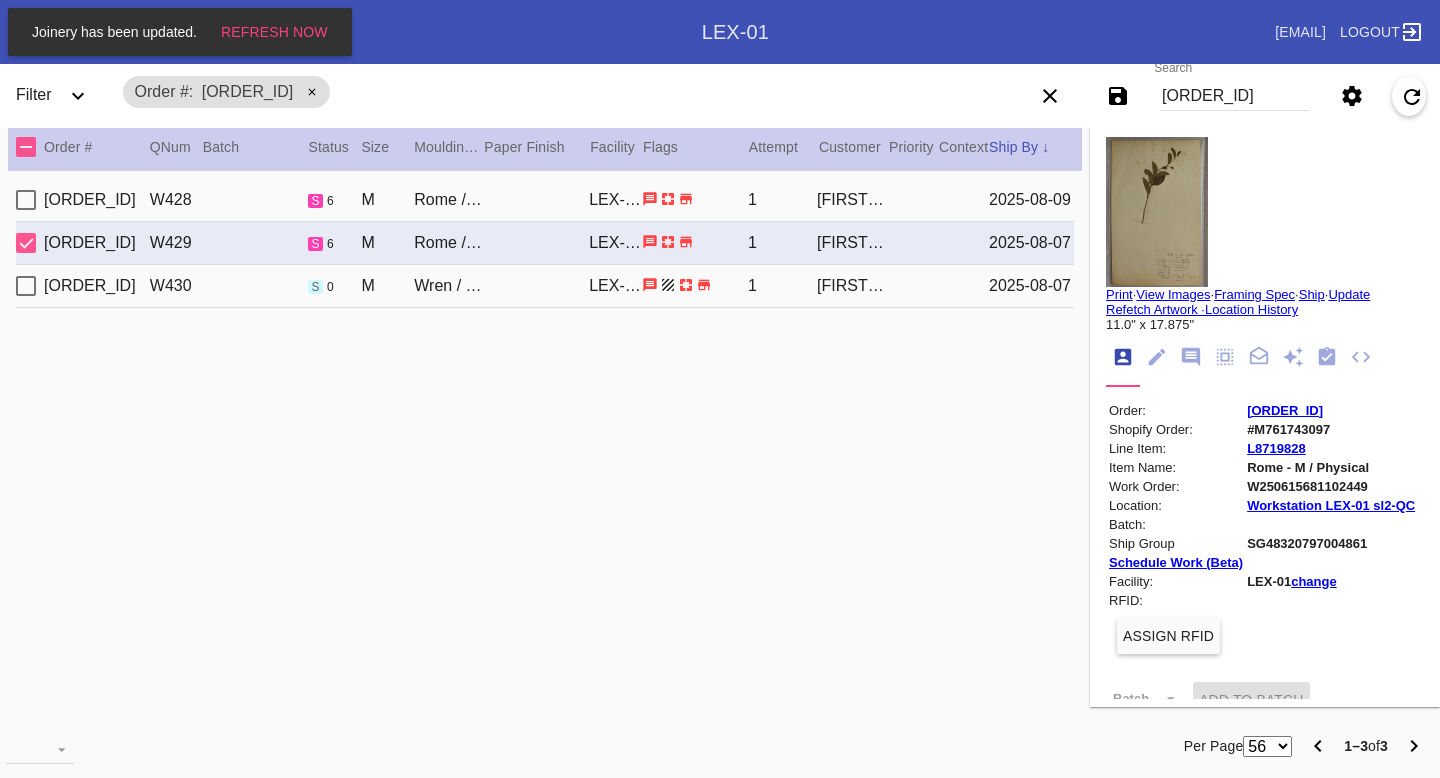 click on "[ORDER_ID]" at bounding box center [1235, 96] 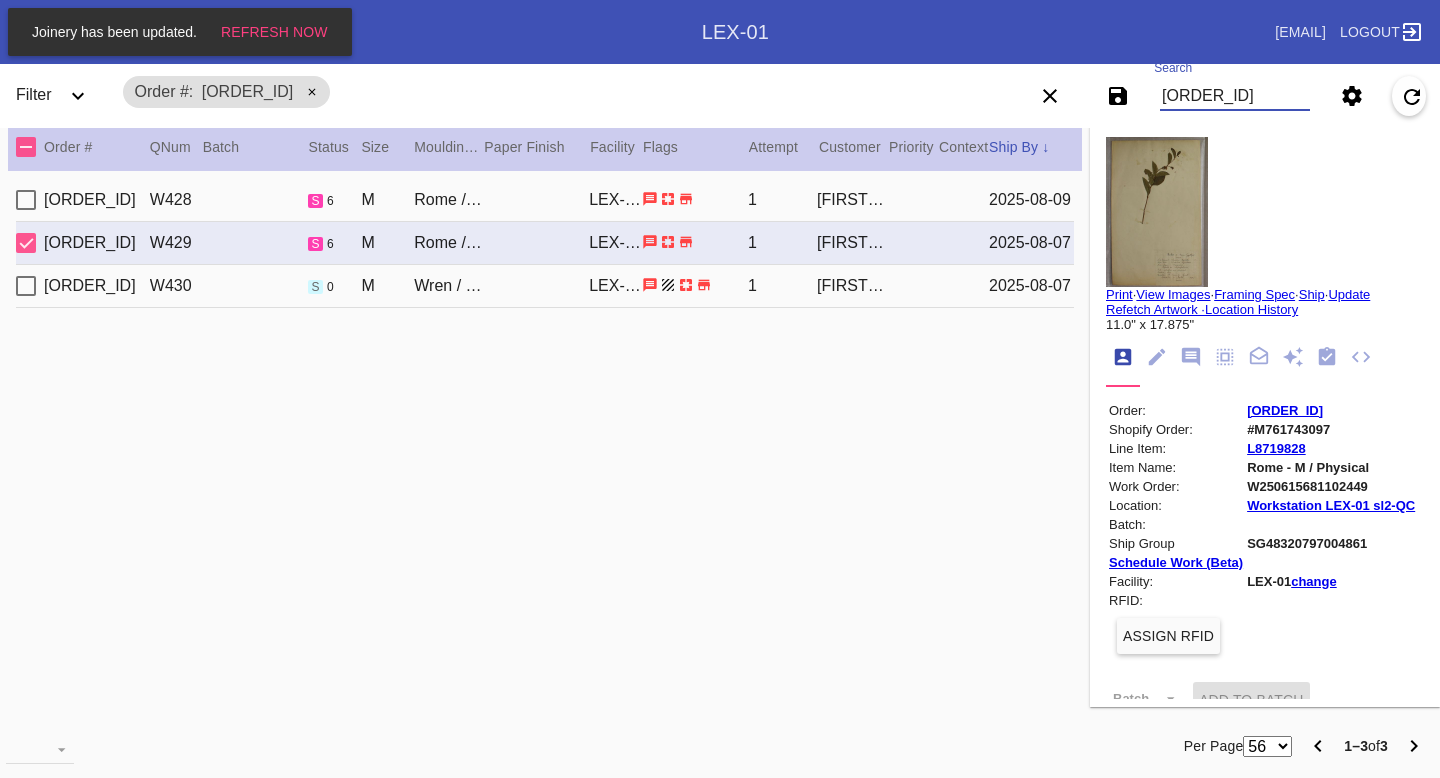 click on "[ORDER_ID]" at bounding box center (1235, 96) 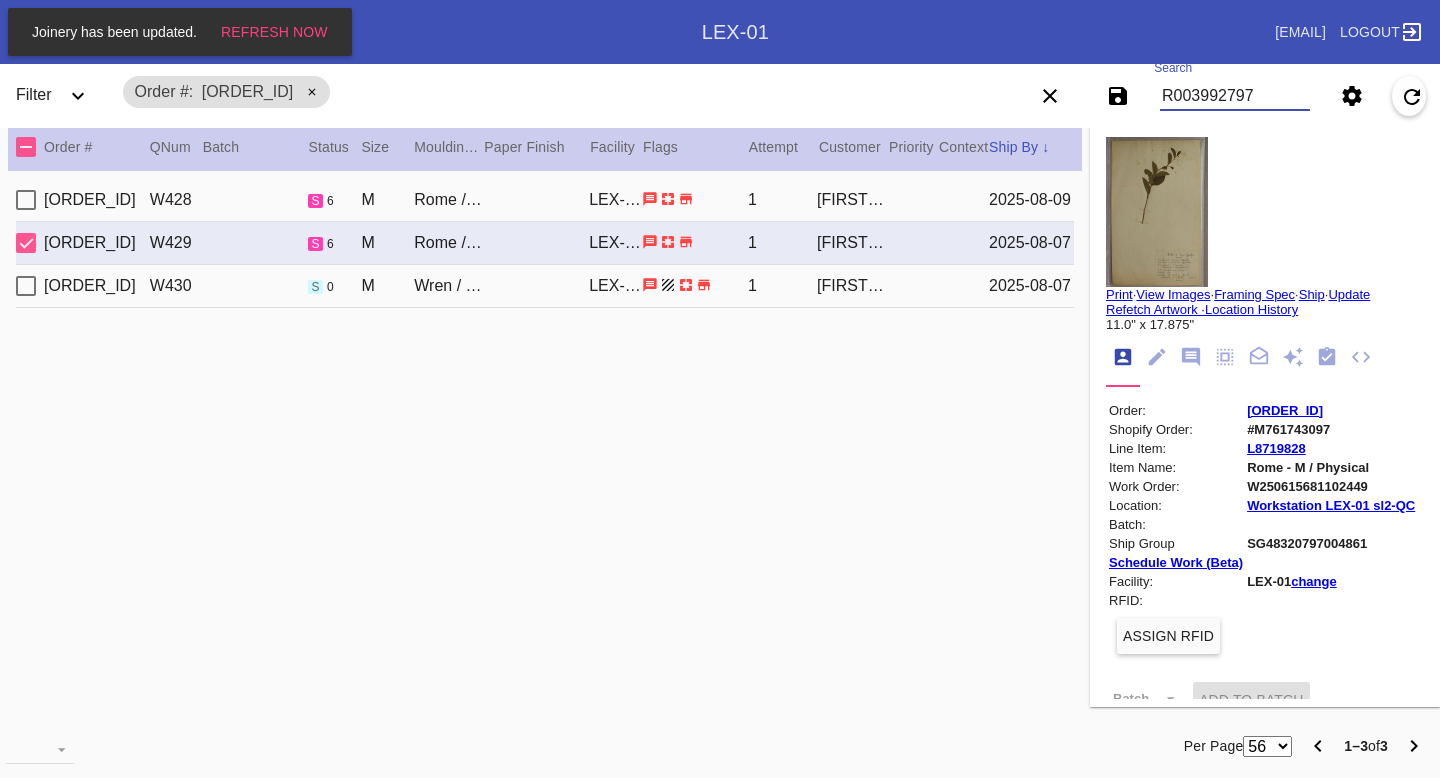 type on "R003992797" 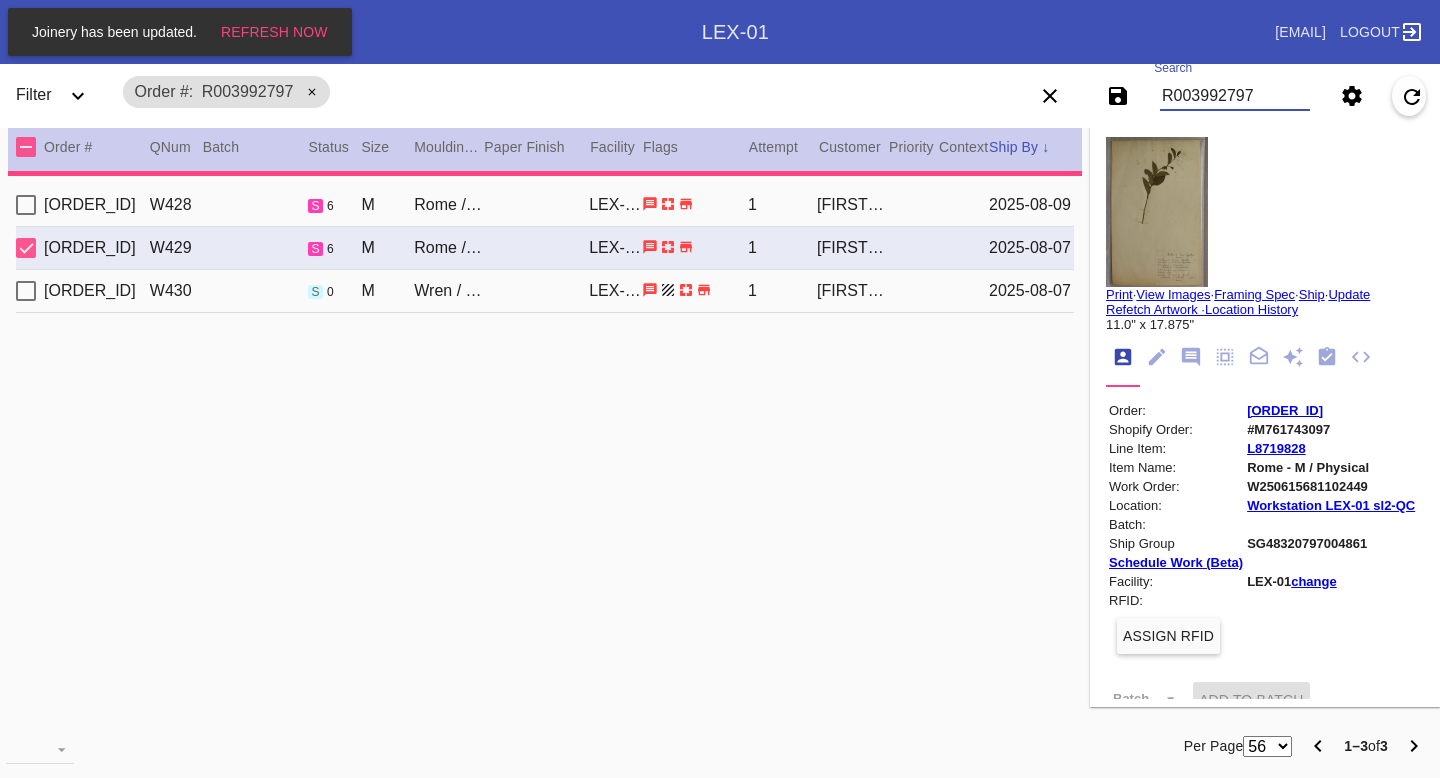 type 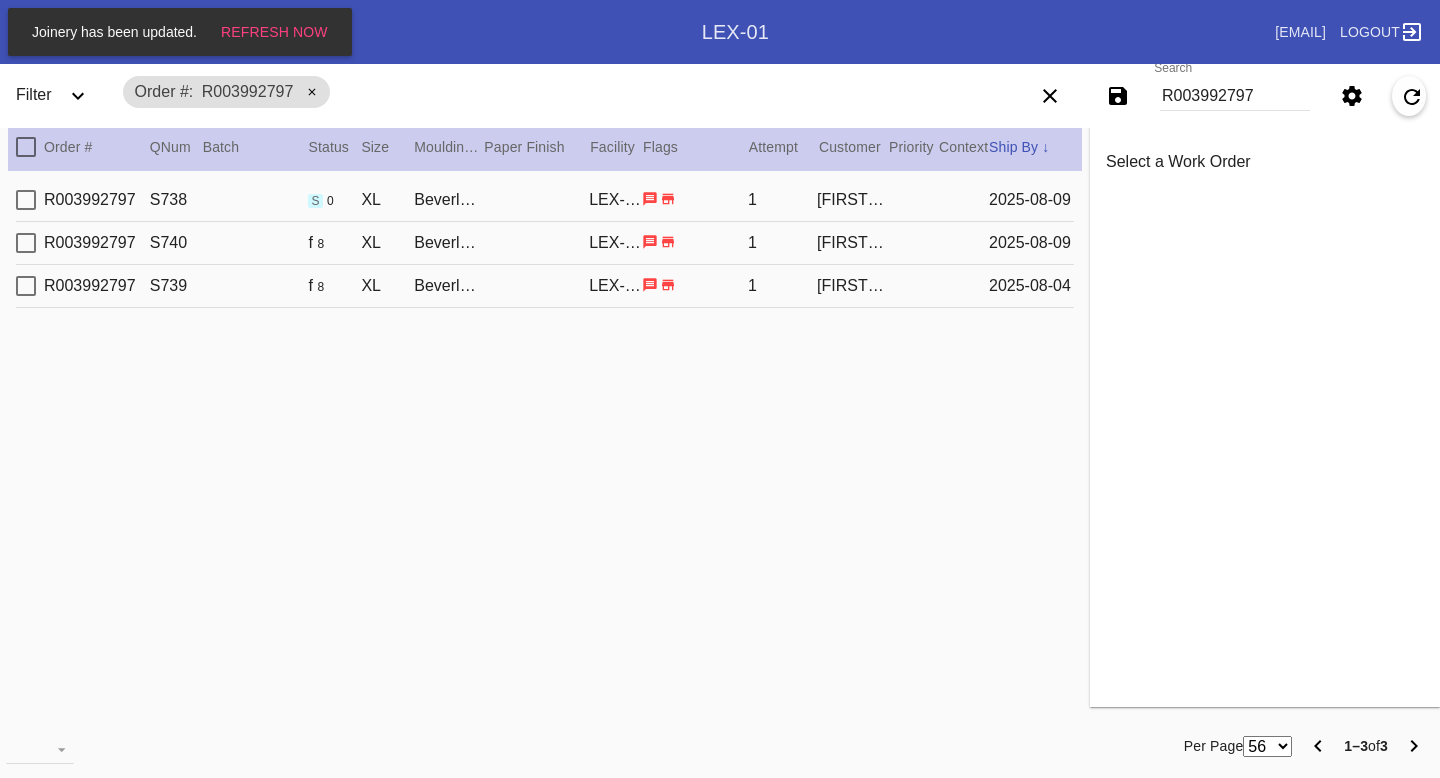 click on "[ORDER_ID] [ORDER_ID] [ITEM_NAME] [LOCATION] [ORDER_ID] [FIRST] [LAST]
[DATE]" at bounding box center [545, 243] 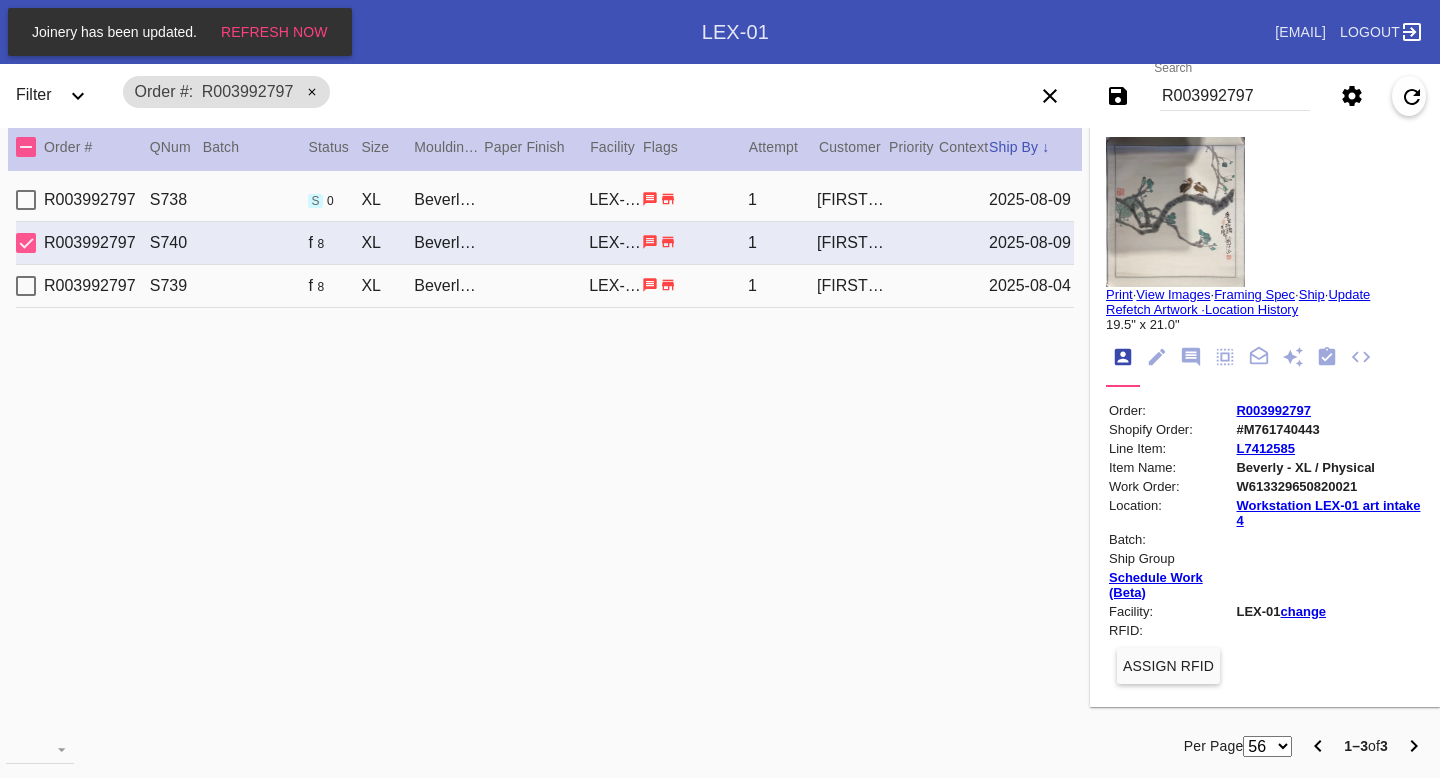 click on "[ORDER_ID] [ORDER_ID] [ITEM_NAME] [LOCATION] [ORDER_ID] [FIRST] [LAST]
[DATE]" at bounding box center [545, 286] 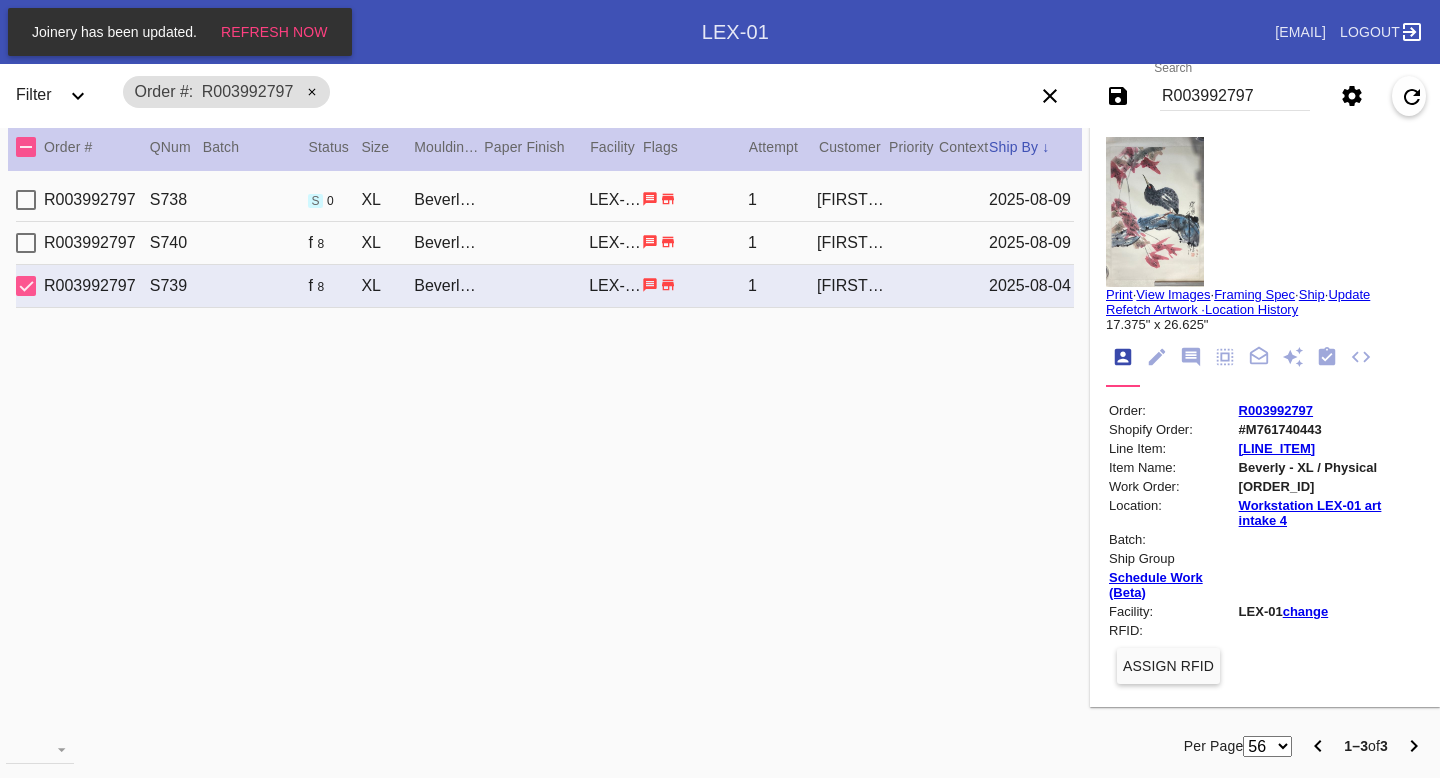 click on "[ORDER_ID] [ORDER_ID] [ITEM_NAME] [LOCATION] [ORDER_ID] [FIRST] [LAST]
[DATE]" at bounding box center (545, 243) 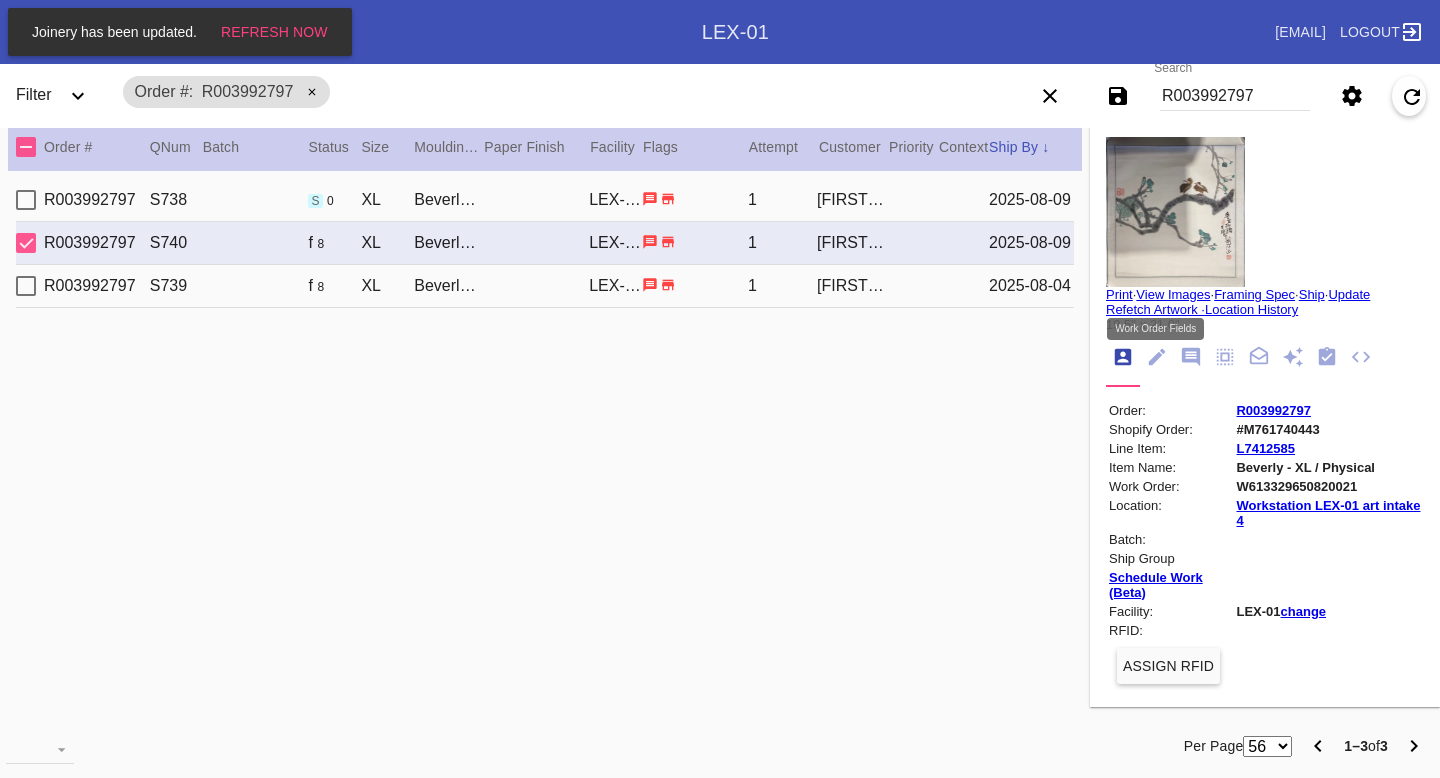click 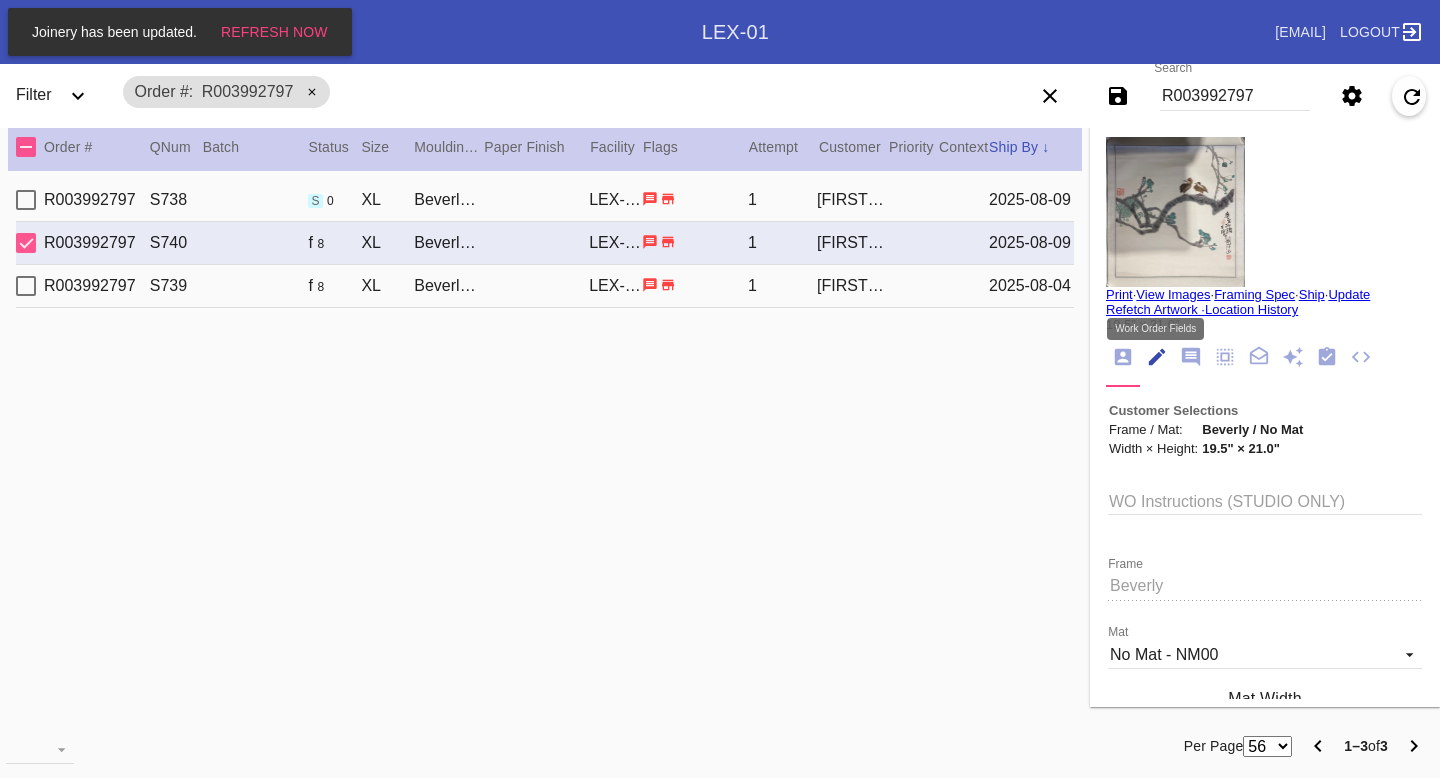 scroll, scrollTop: 73, scrollLeft: 0, axis: vertical 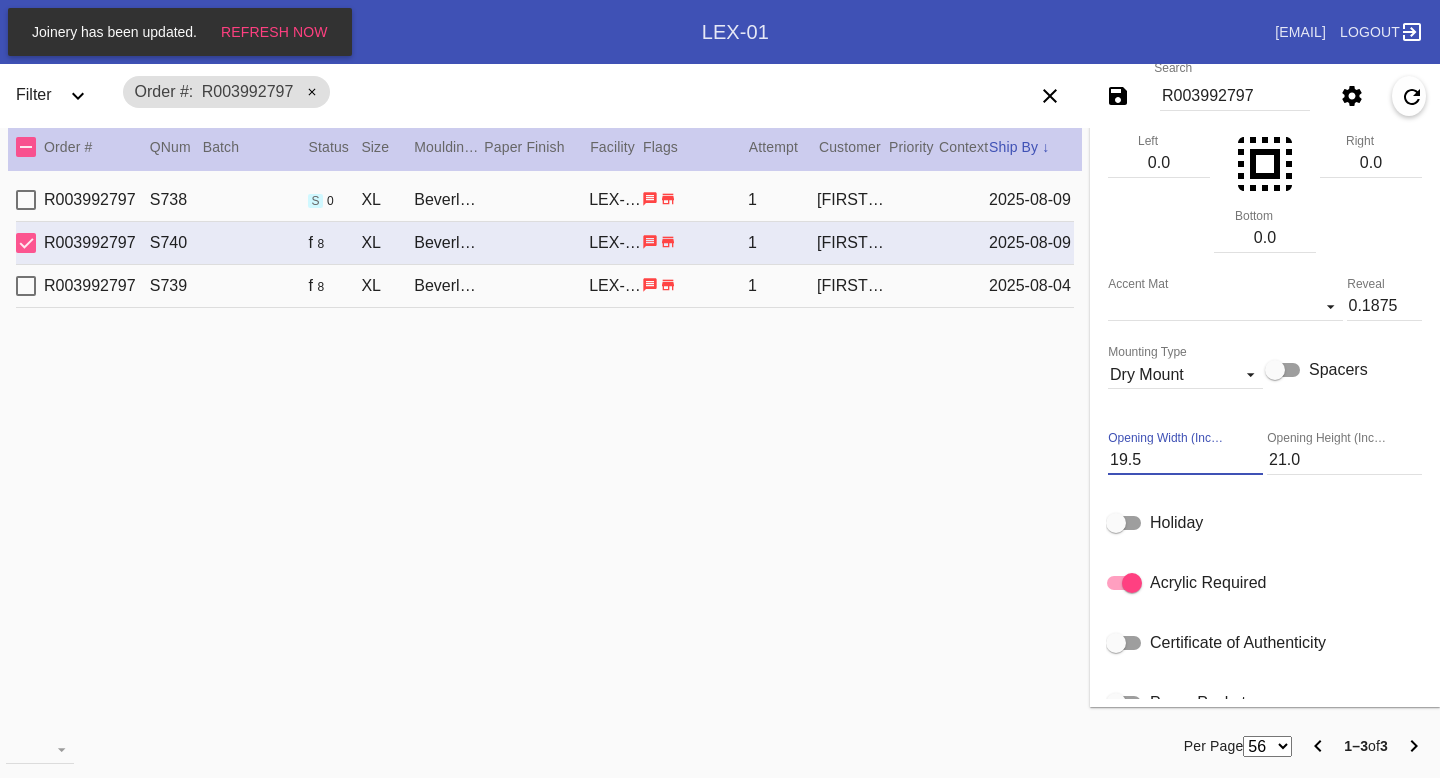 click on "19.5" at bounding box center [1185, 460] 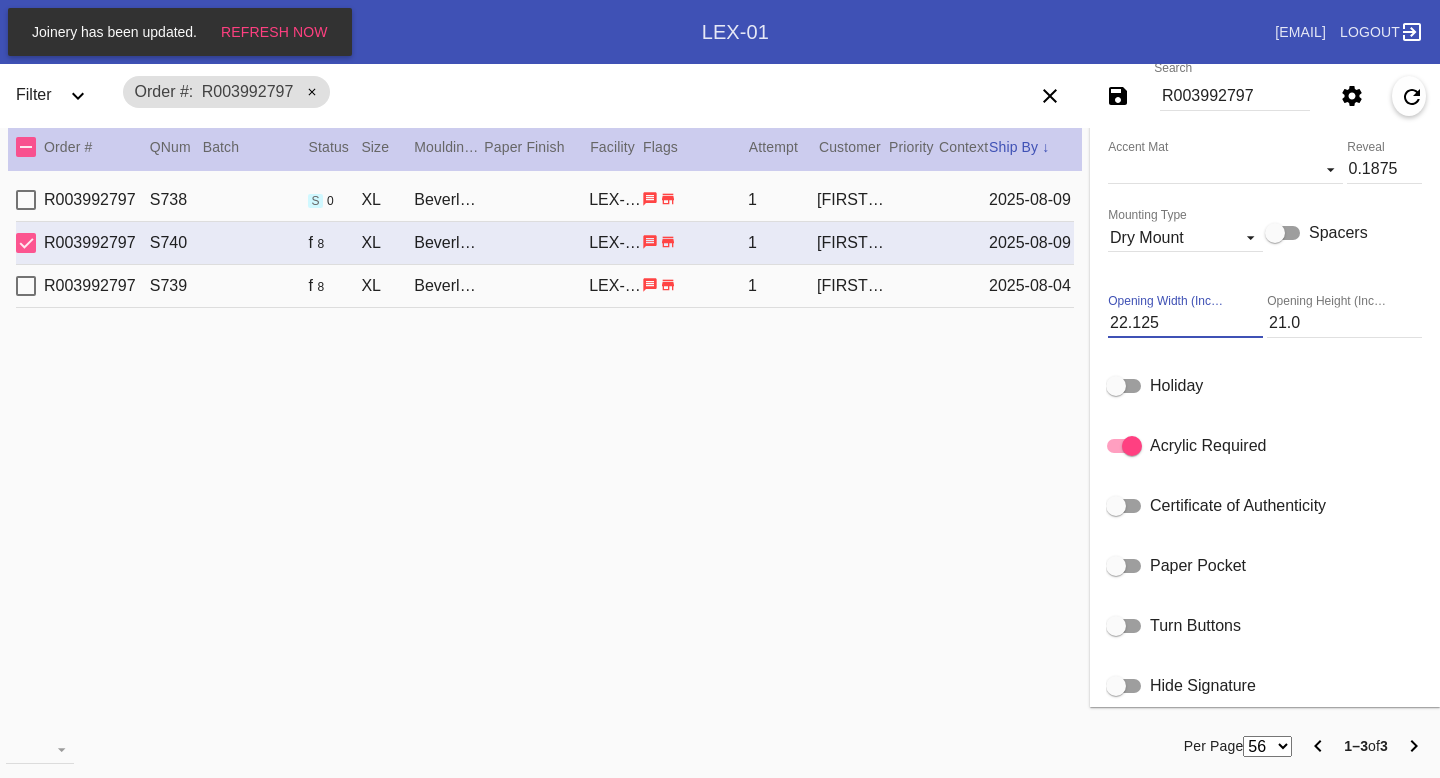 scroll, scrollTop: 791, scrollLeft: 0, axis: vertical 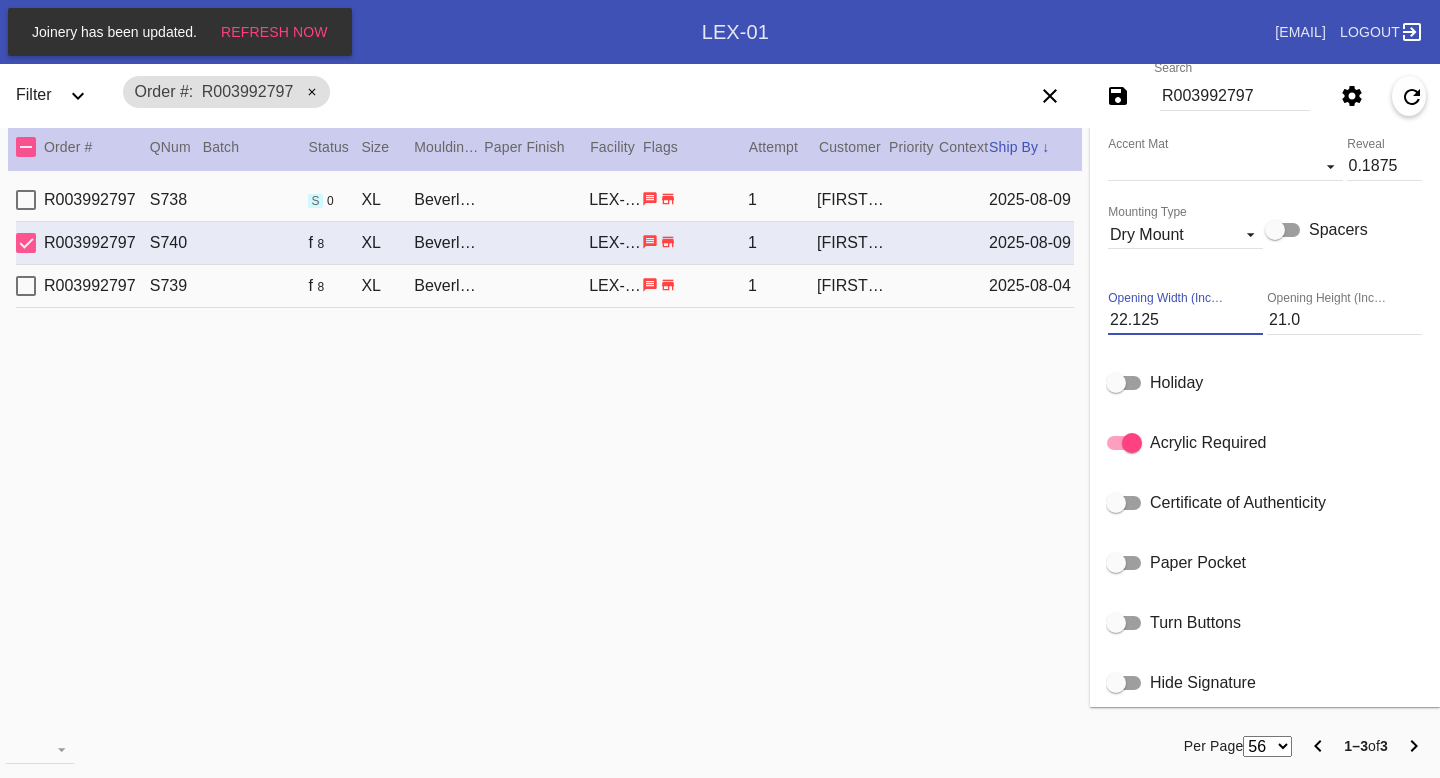 type on "22.125" 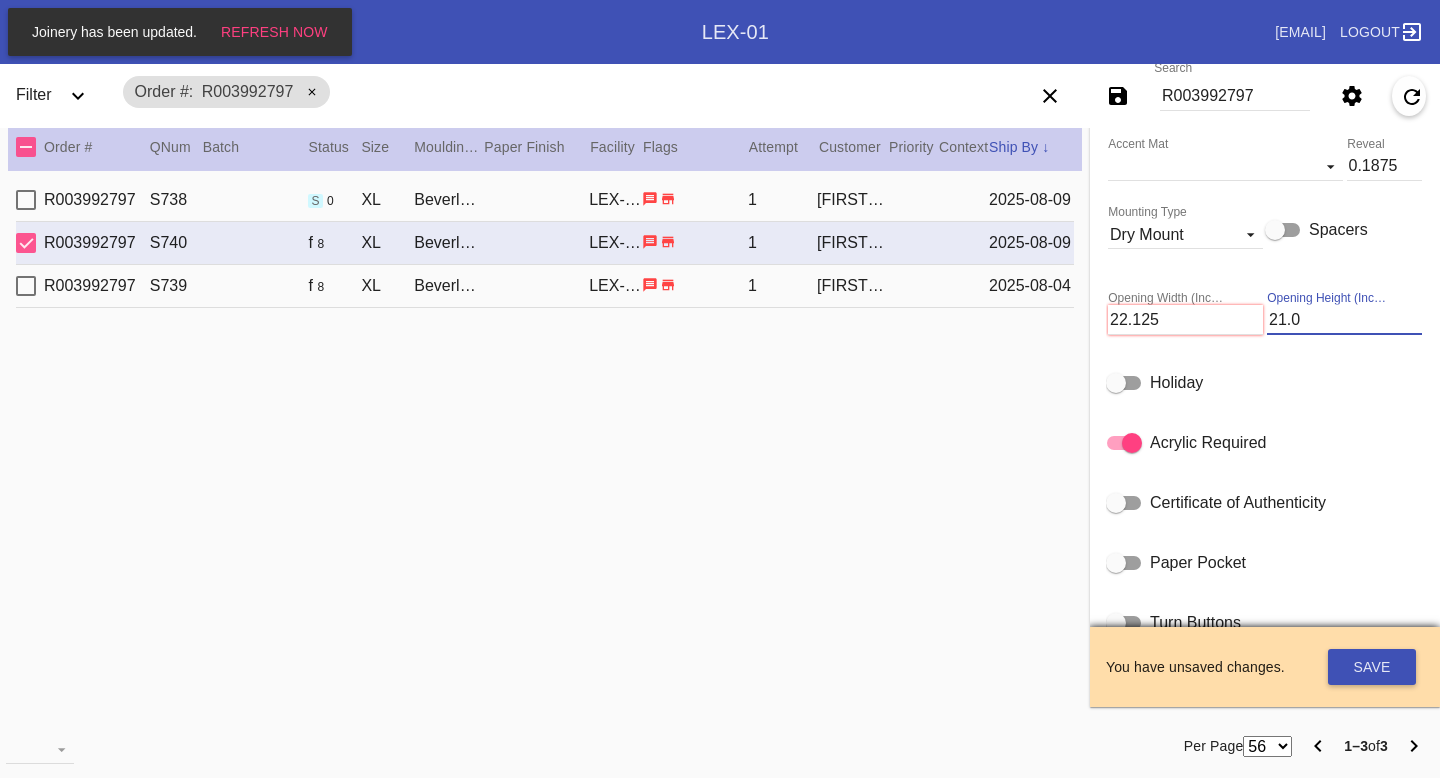 click on "21.0" at bounding box center (1344, 320) 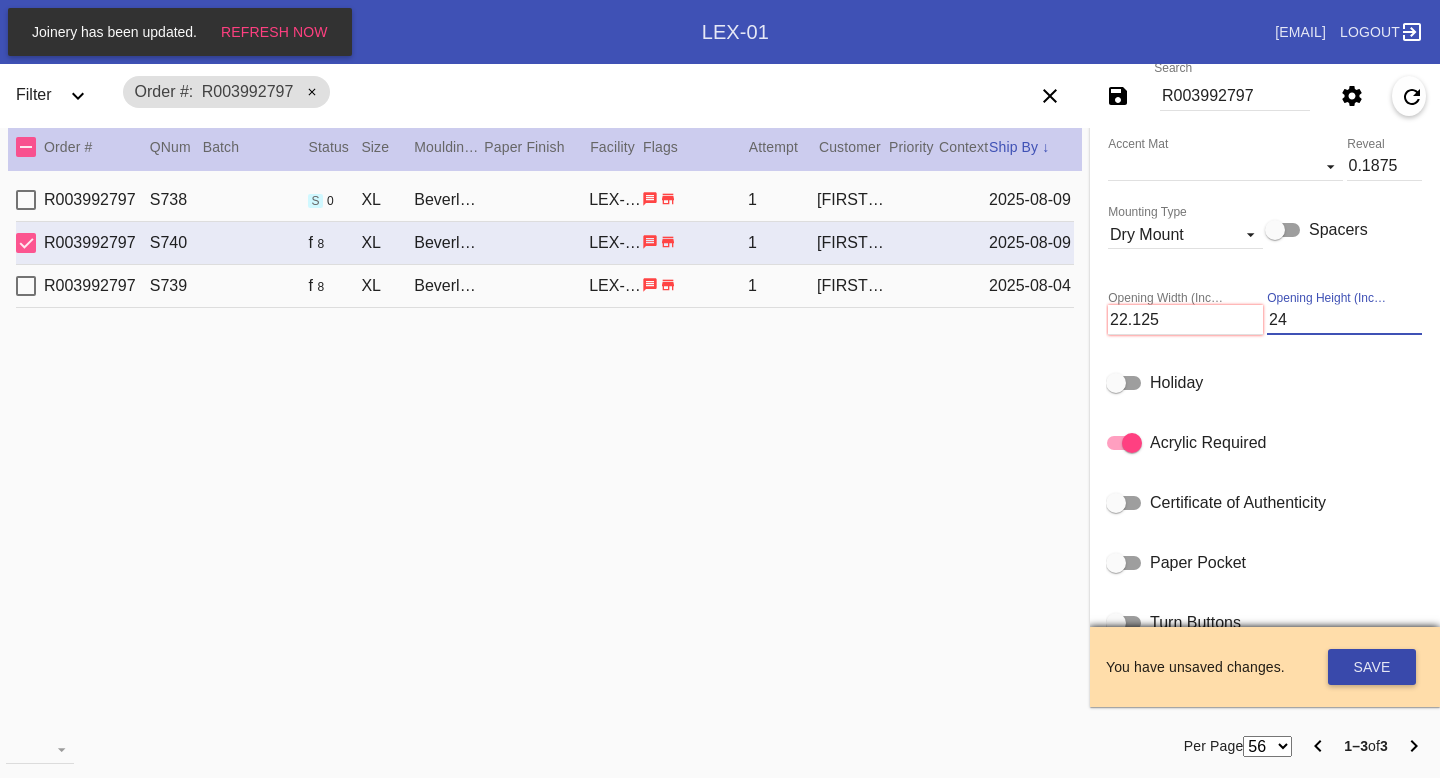 type on "24" 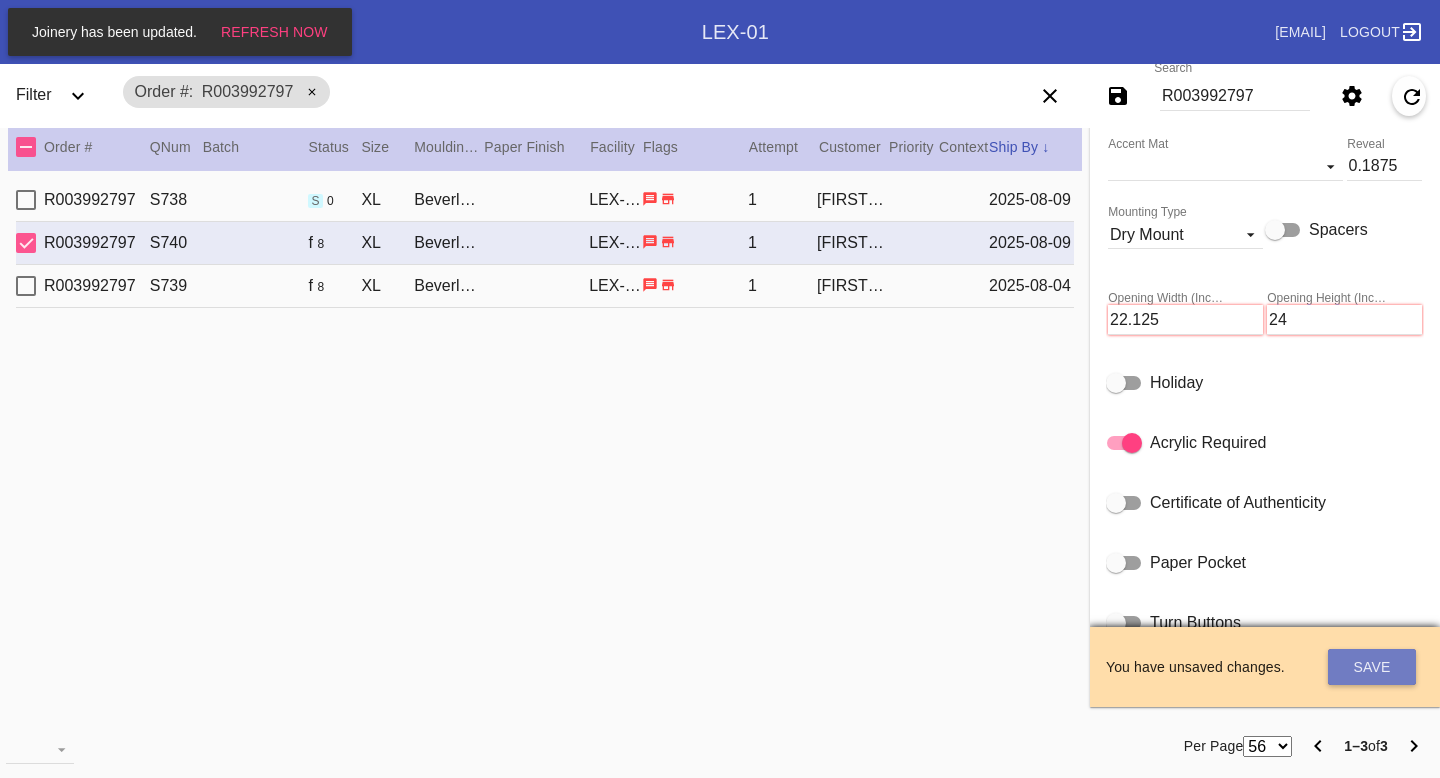 click on "Save" at bounding box center (1372, 667) 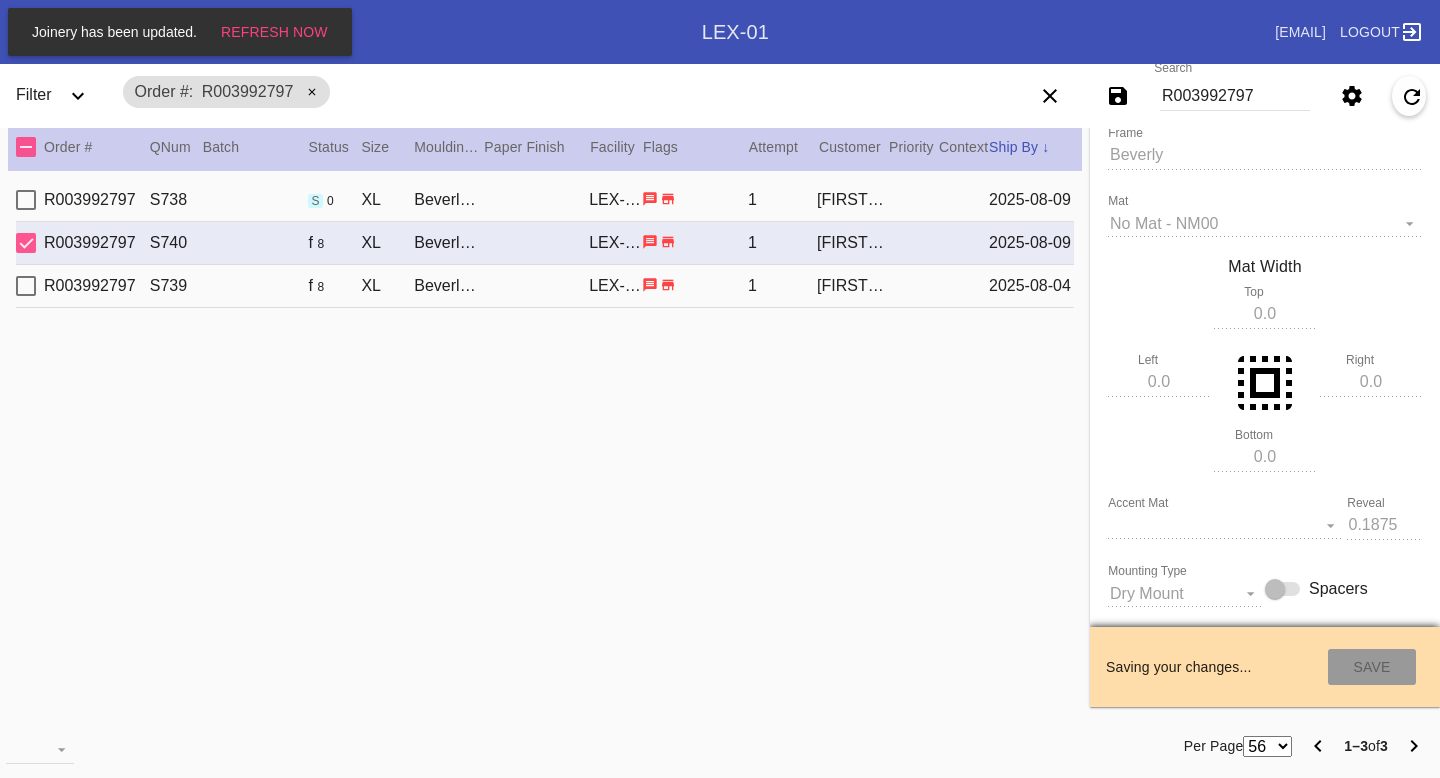 scroll, scrollTop: 37, scrollLeft: 0, axis: vertical 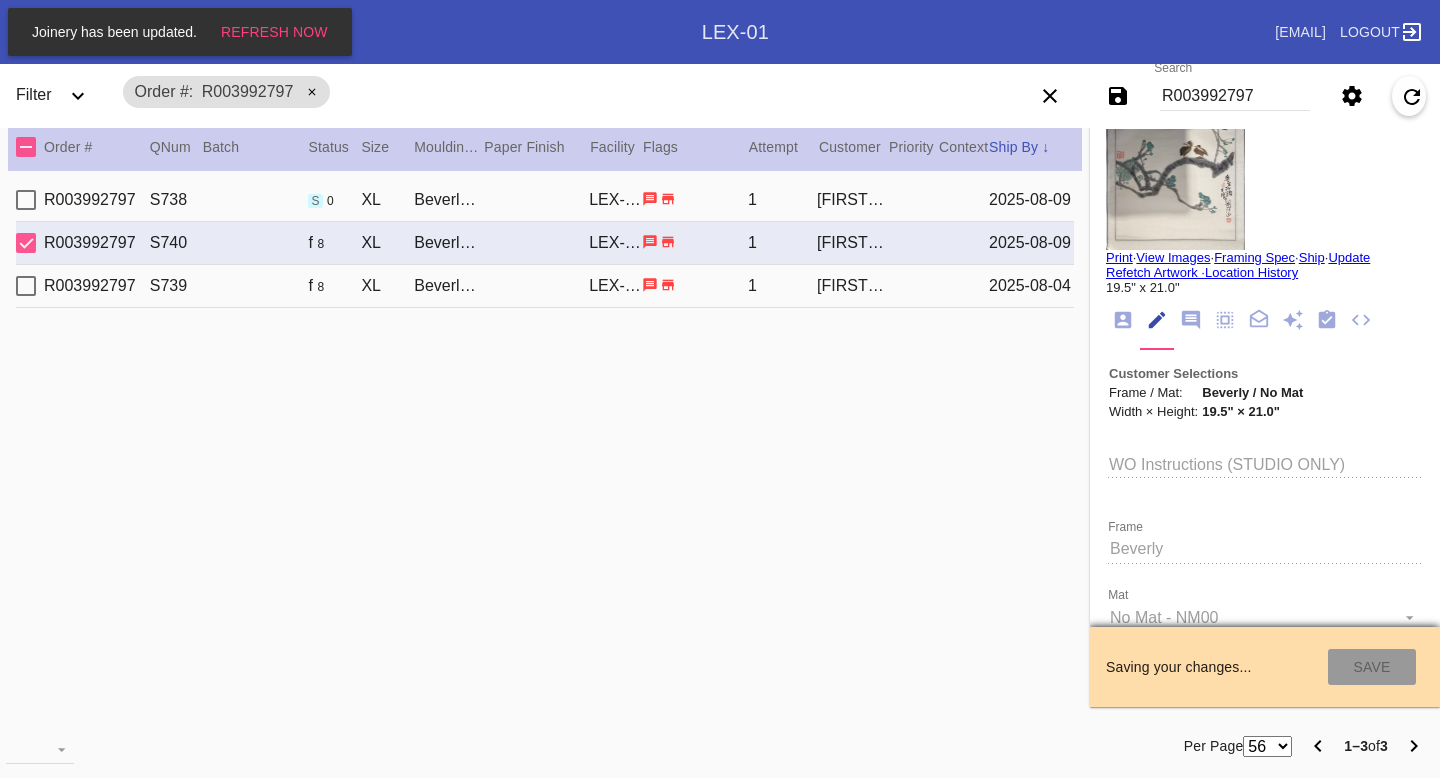 type on "24.0" 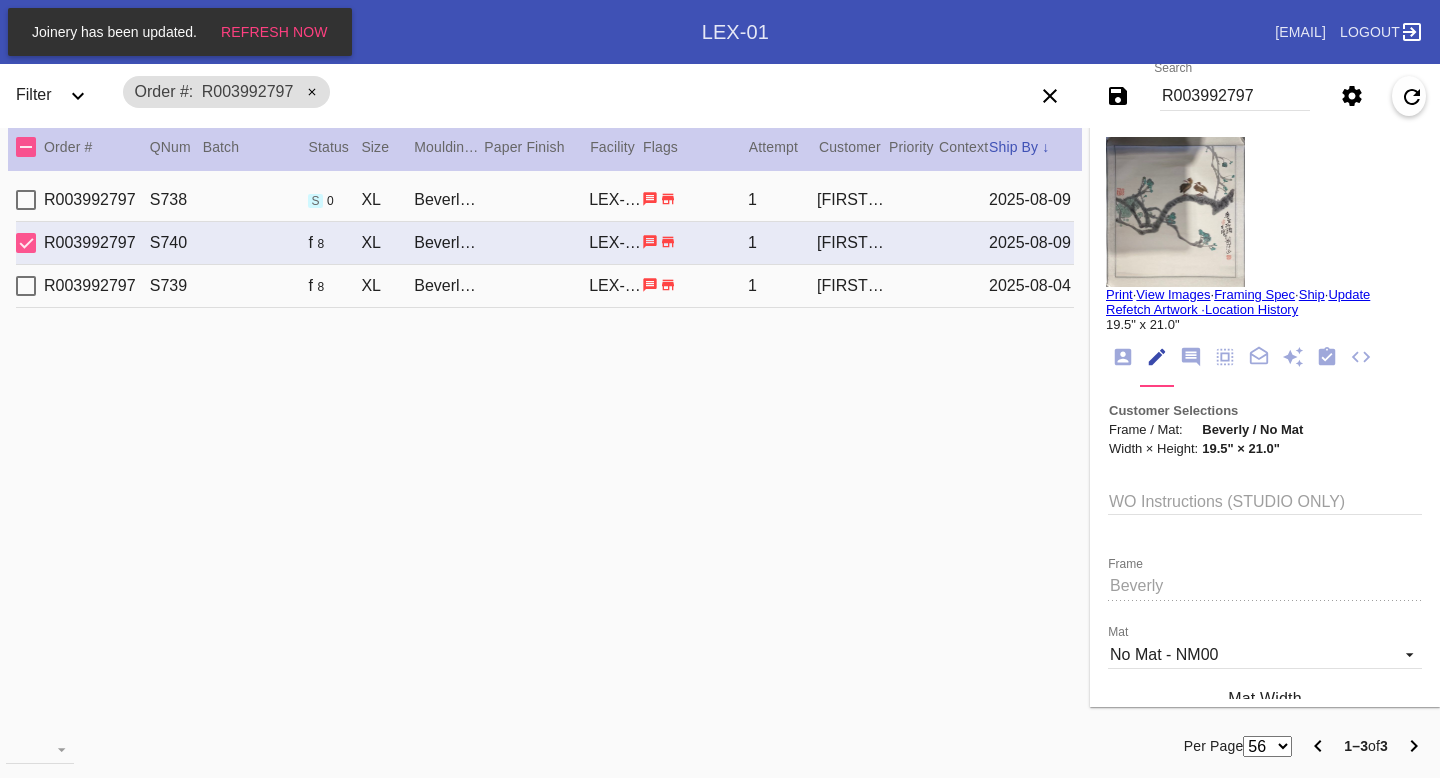 click on "Print" at bounding box center [1119, 294] 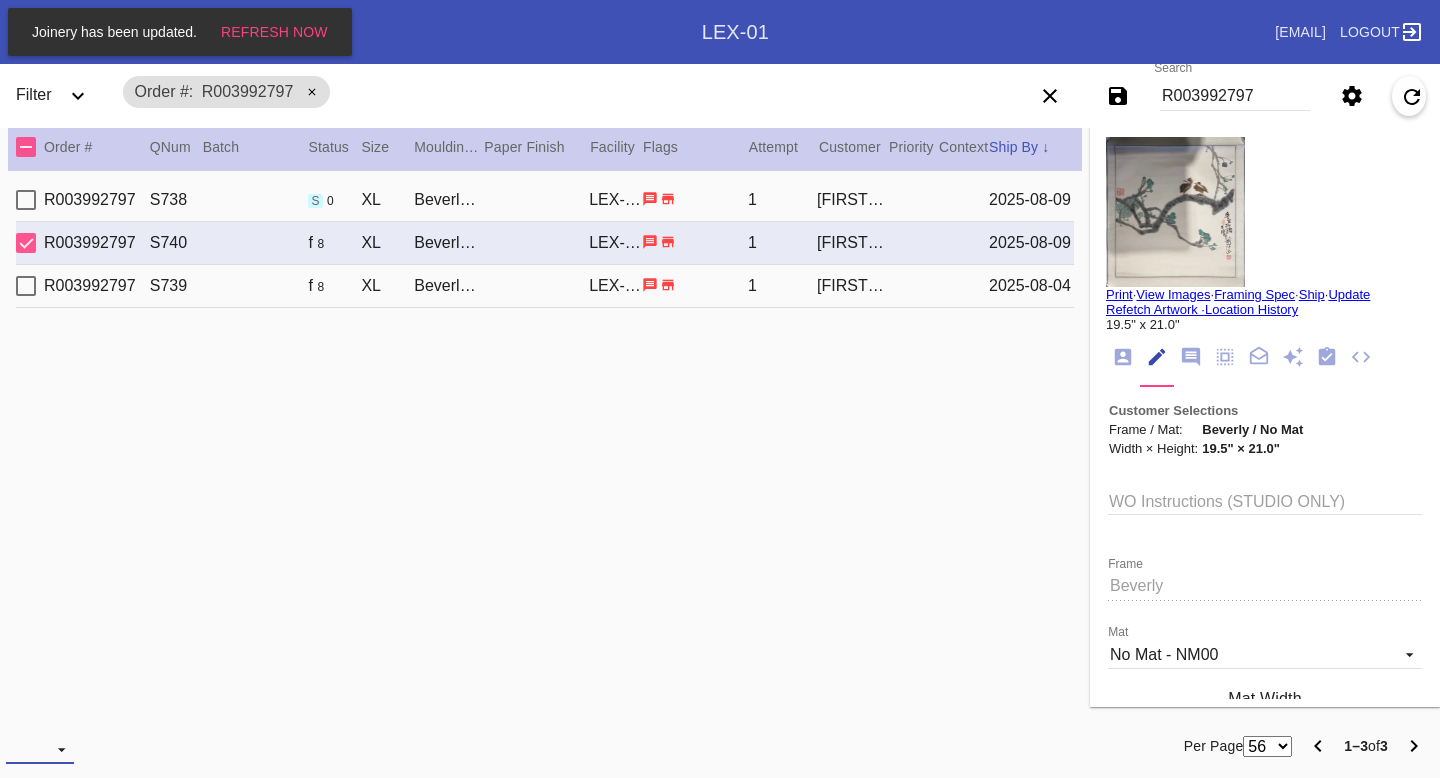 click at bounding box center [40, 749] 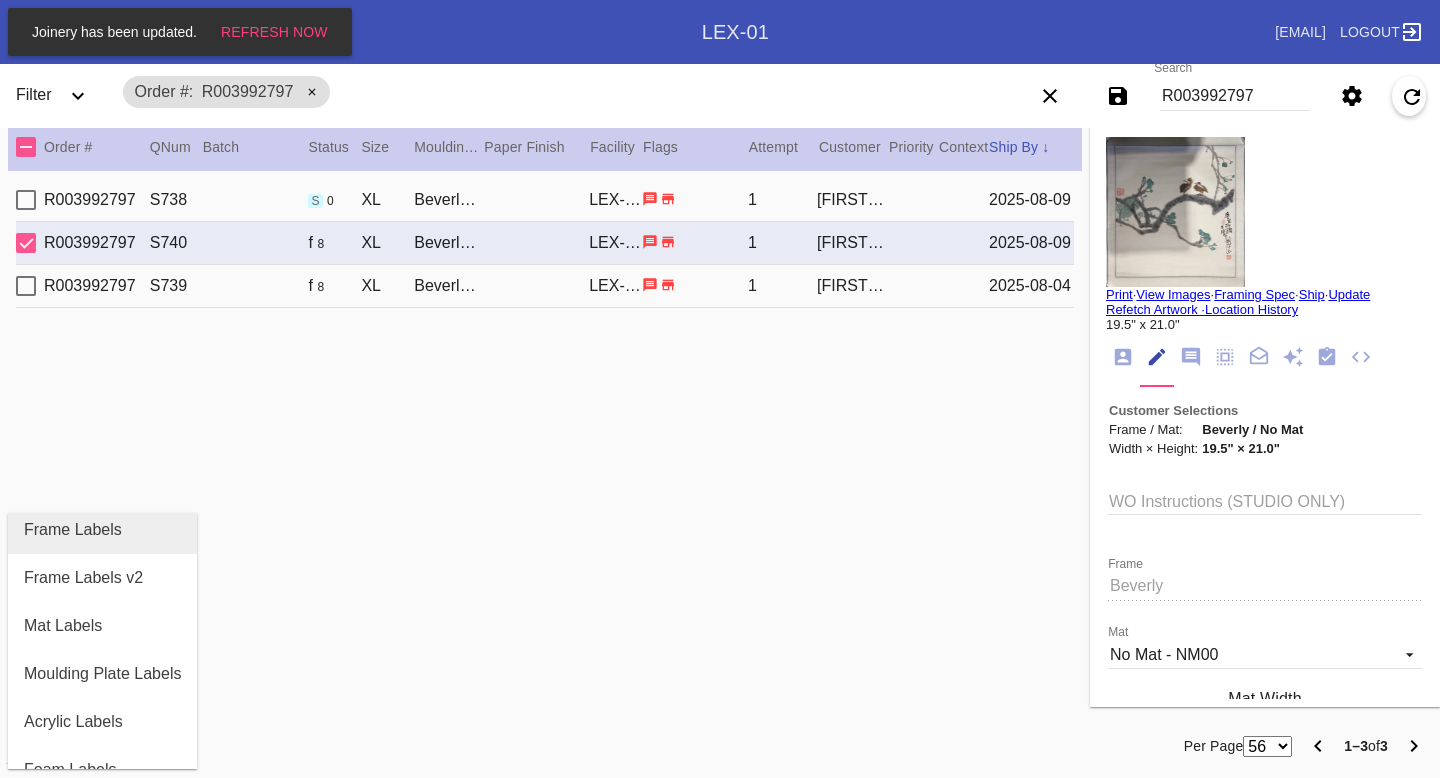 scroll, scrollTop: 157, scrollLeft: 0, axis: vertical 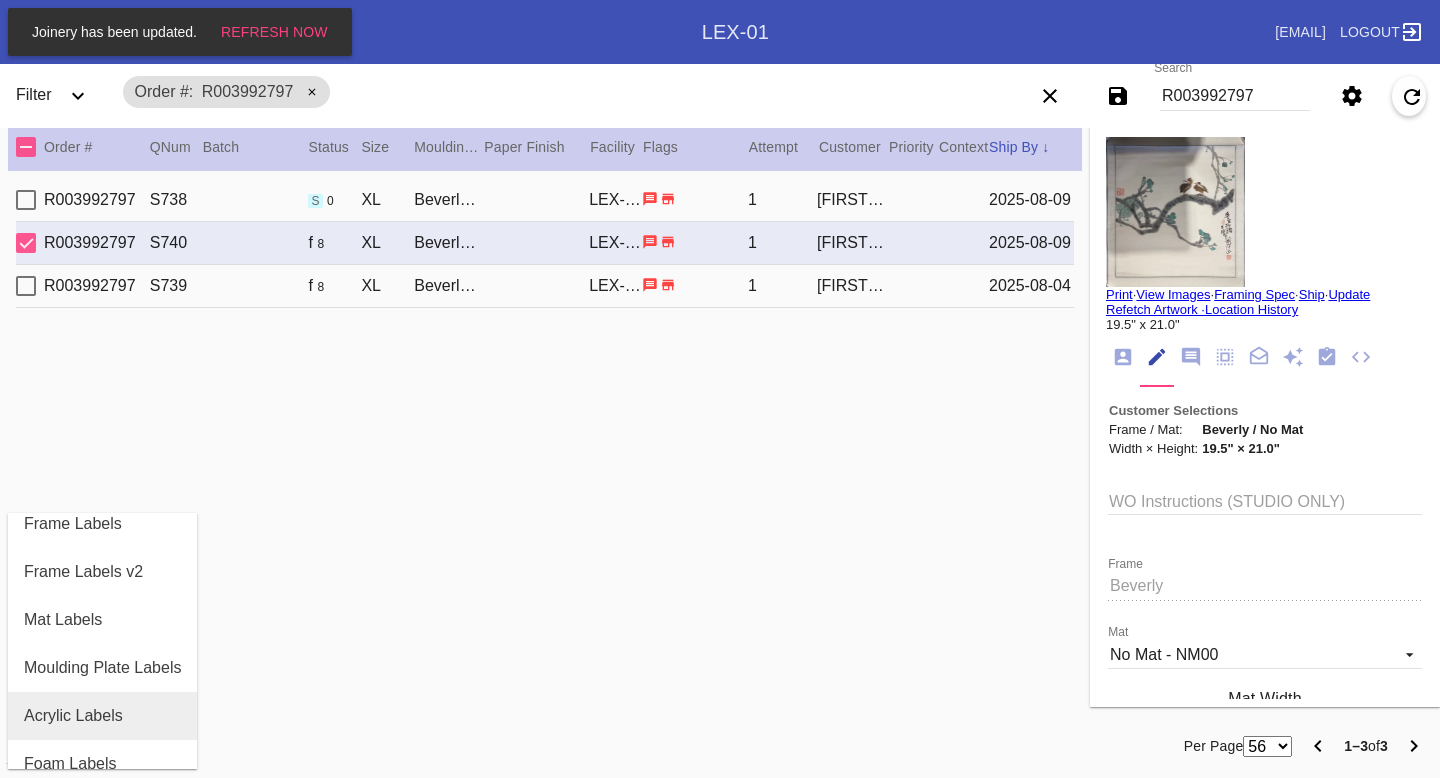 click on "Acrylic Labels" at bounding box center (102, 716) 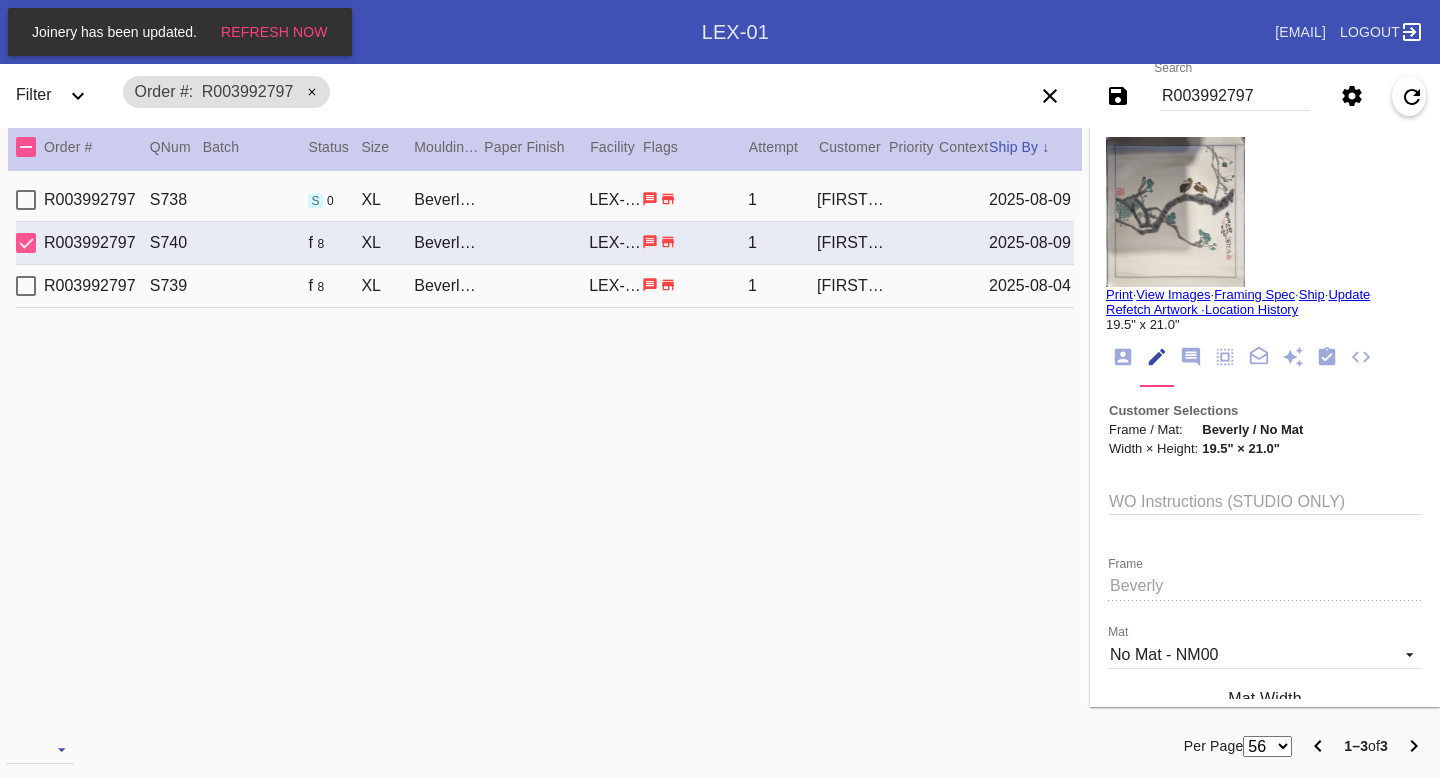 click on "R003992797" at bounding box center (1235, 96) 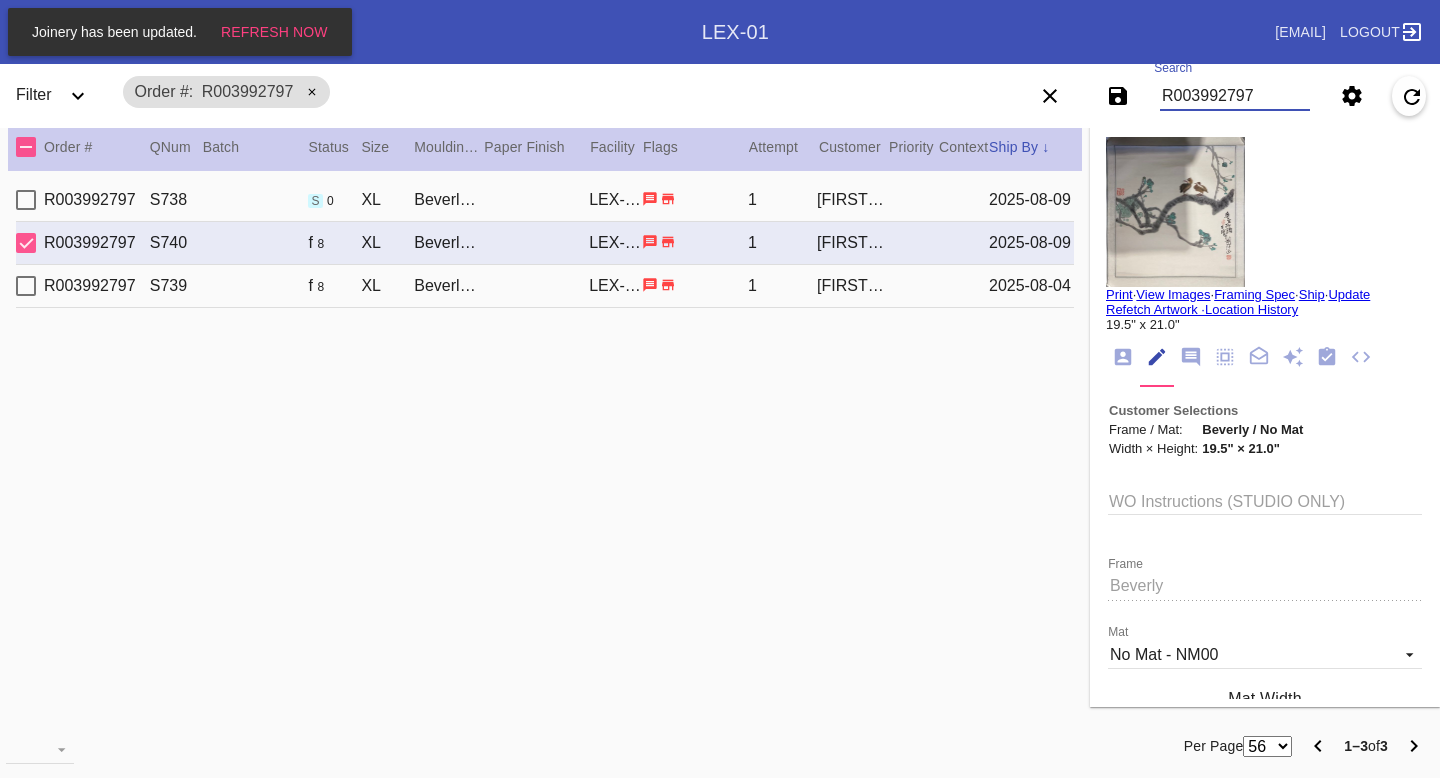 click on "R003992797" at bounding box center (1235, 96) 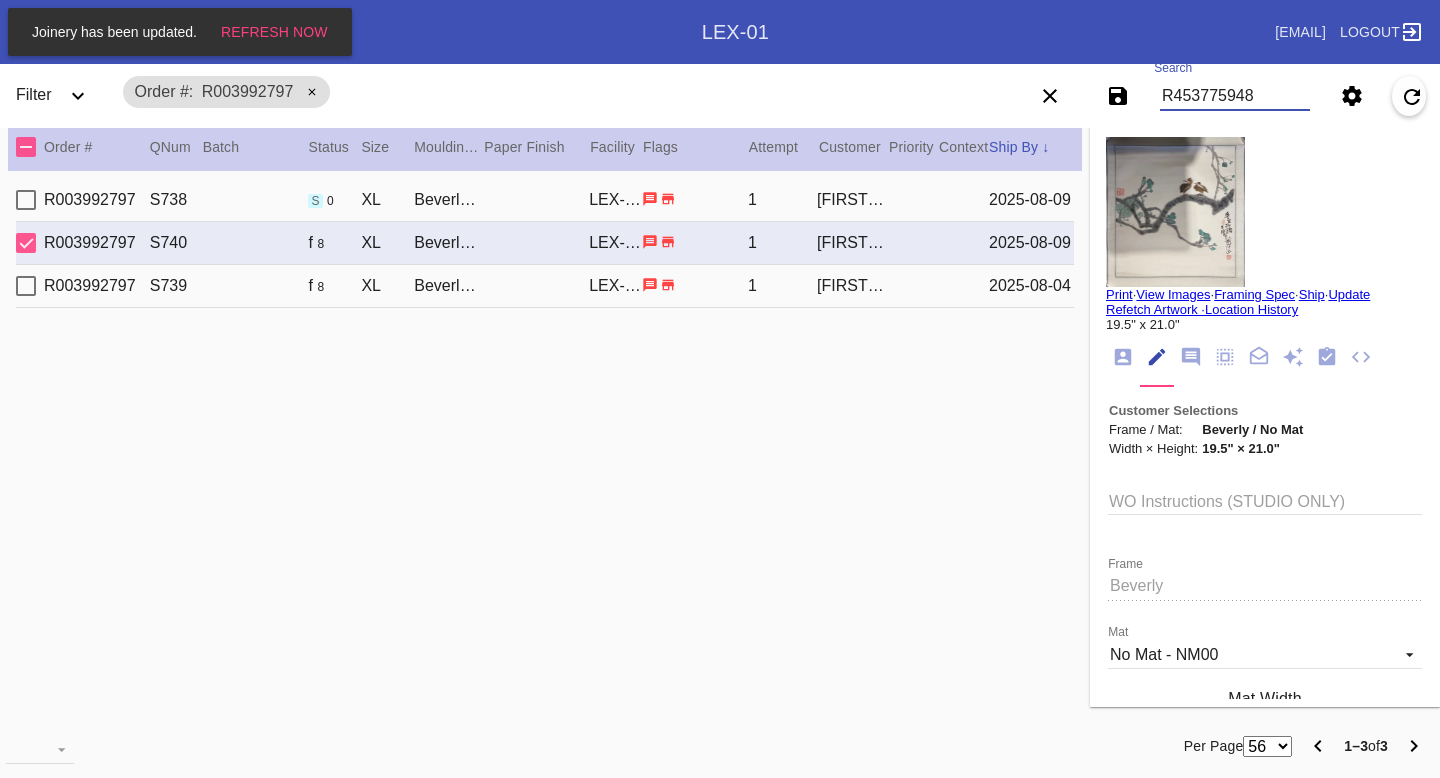 type on "R453775948" 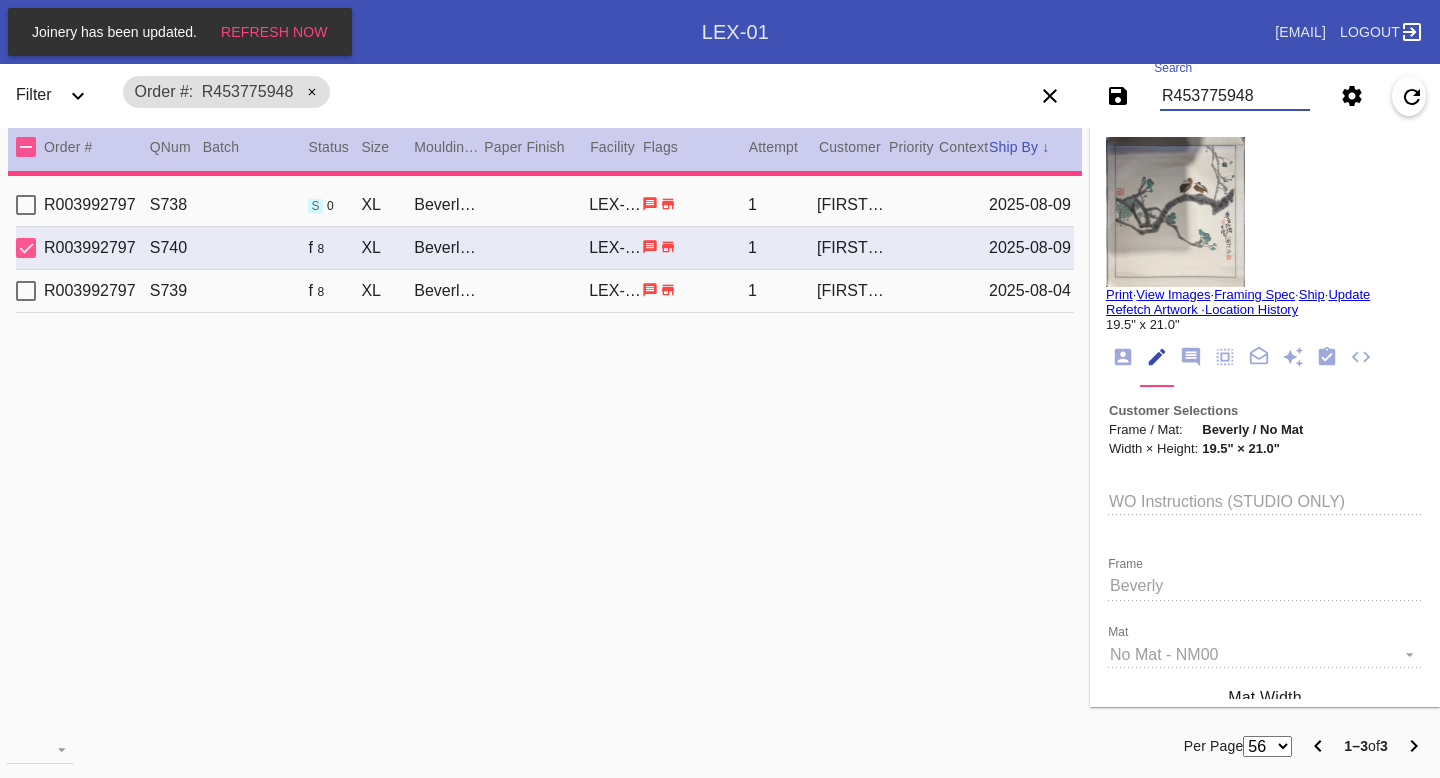 type 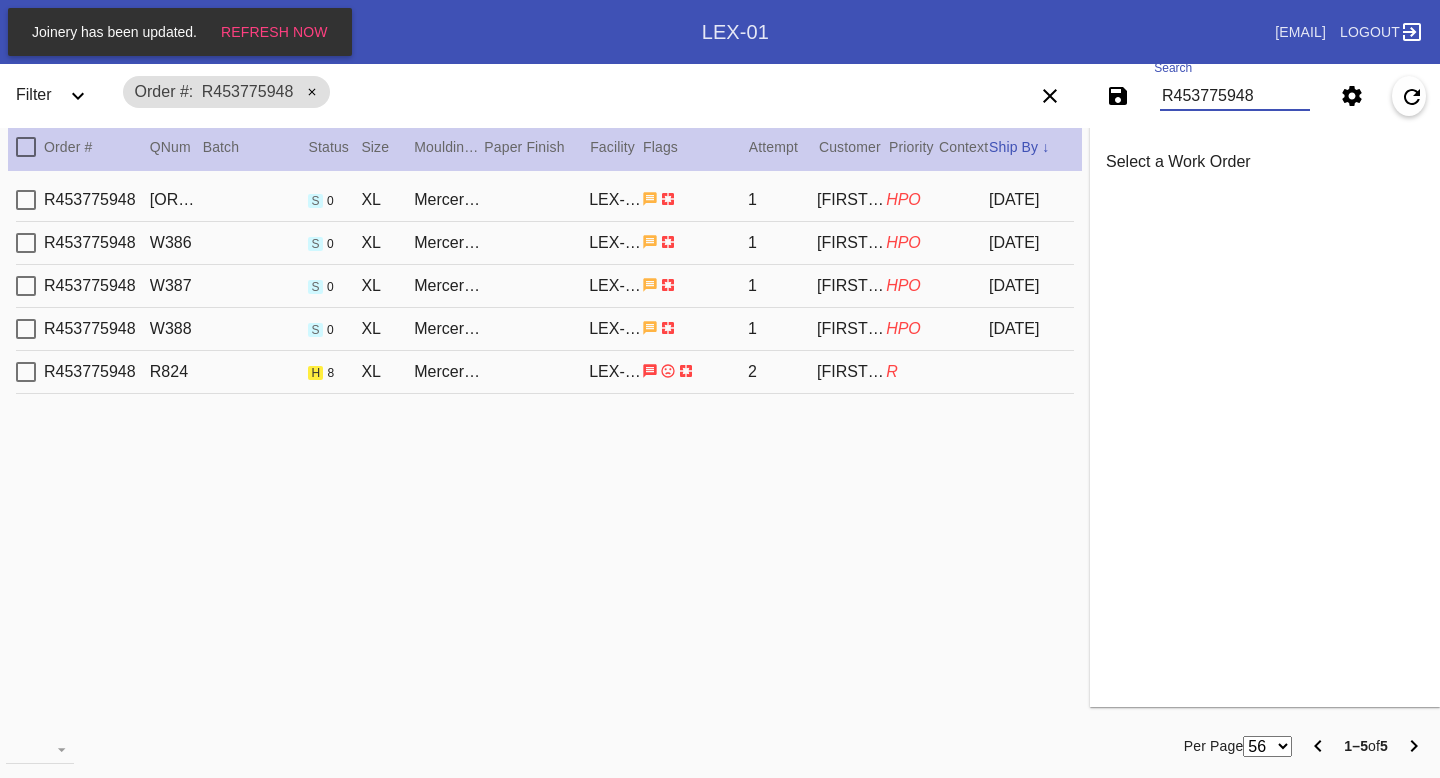 click at bounding box center (695, 371) 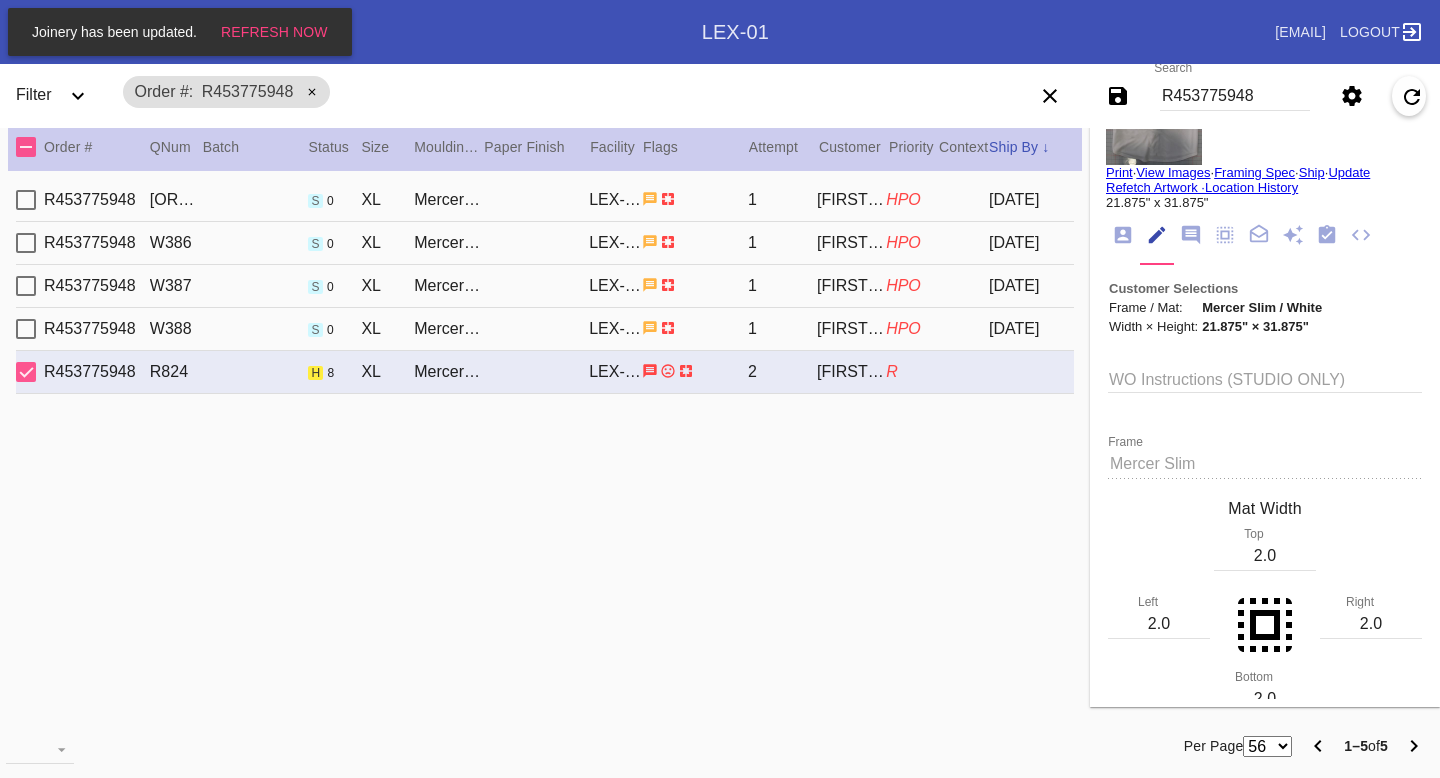 scroll, scrollTop: 124, scrollLeft: 0, axis: vertical 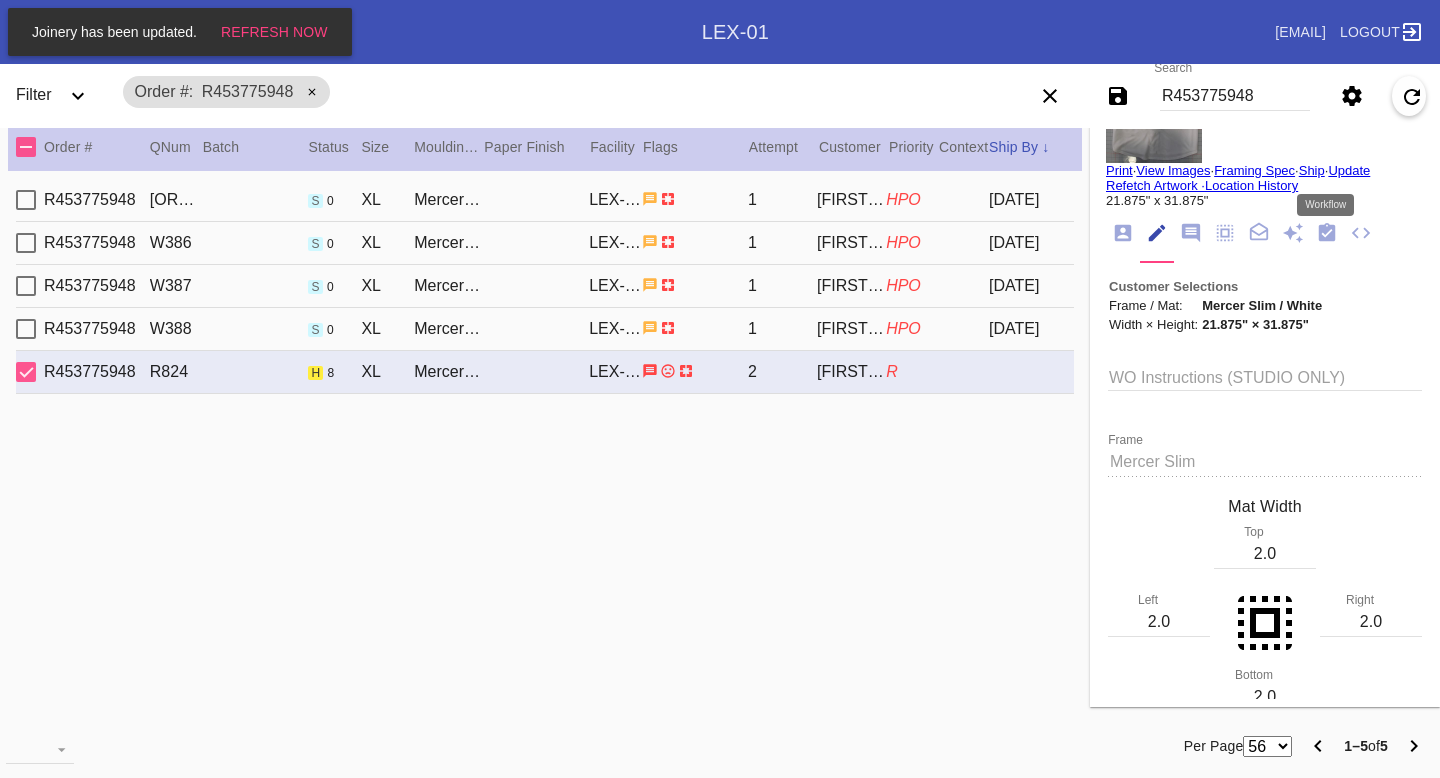 click 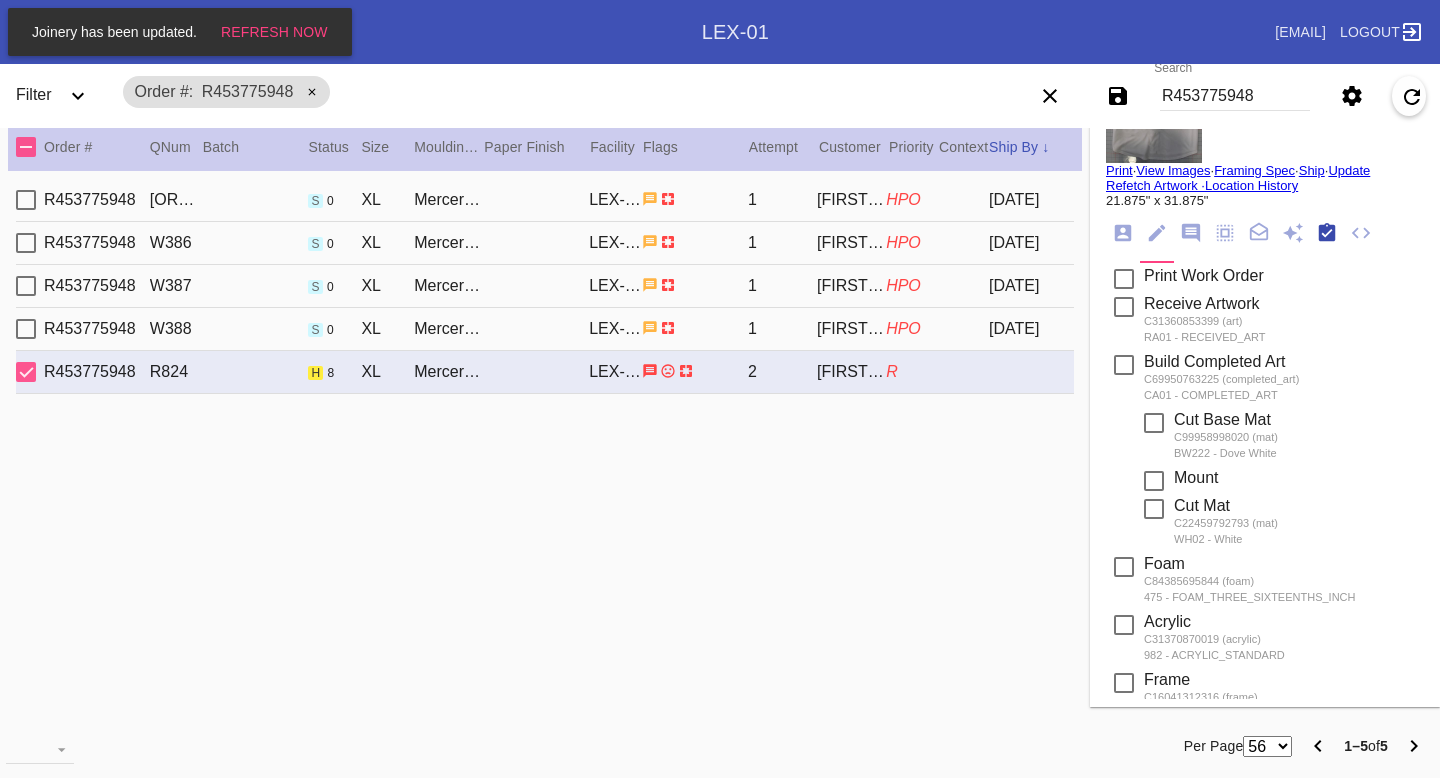 scroll, scrollTop: 320, scrollLeft: 0, axis: vertical 